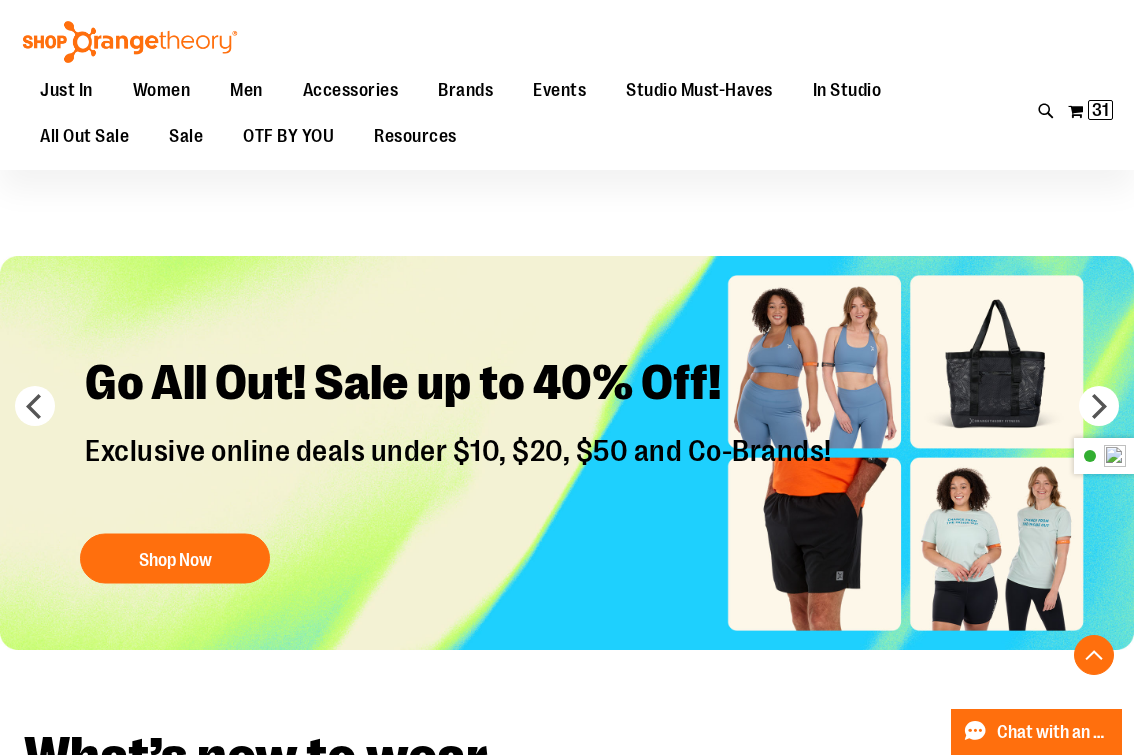 scroll, scrollTop: 457, scrollLeft: 0, axis: vertical 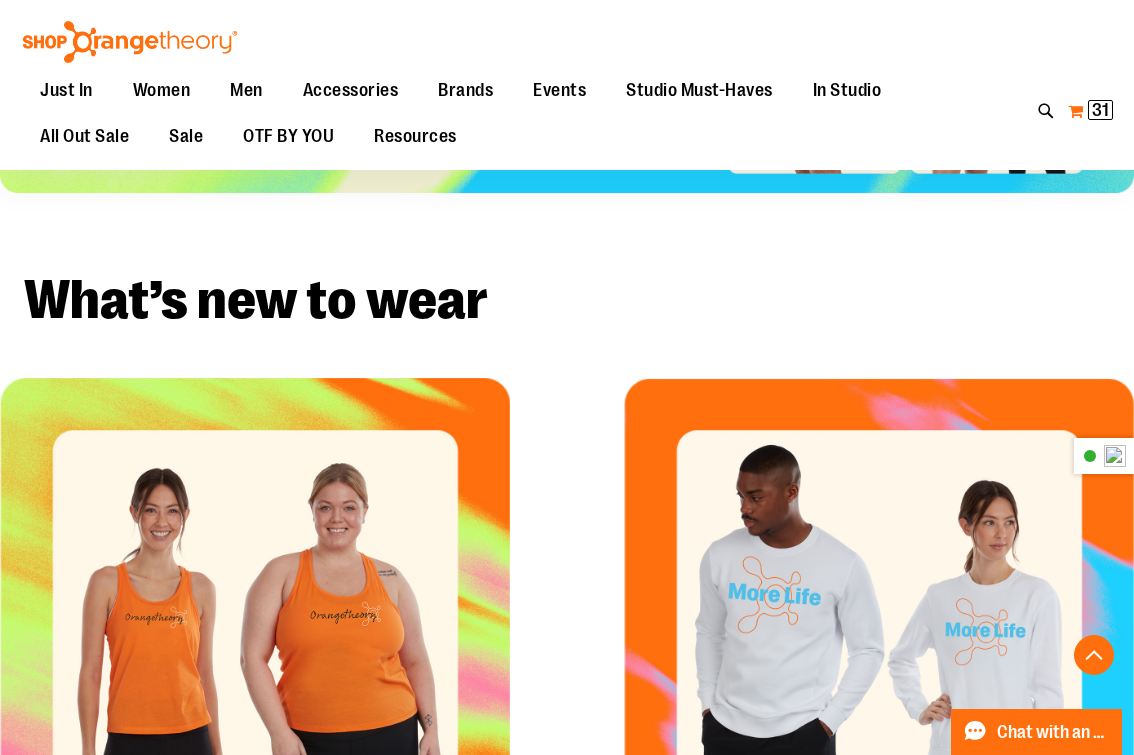 click on "My Cart
31
31
items" at bounding box center (1090, 111) 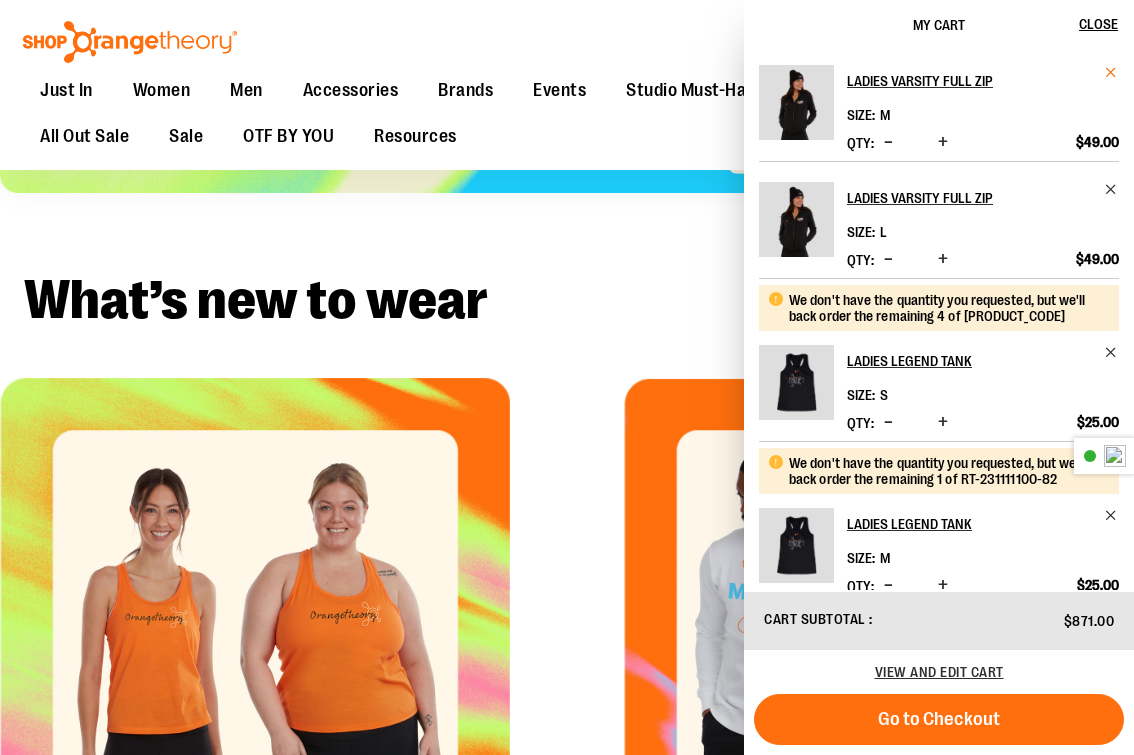 click at bounding box center [1111, 72] 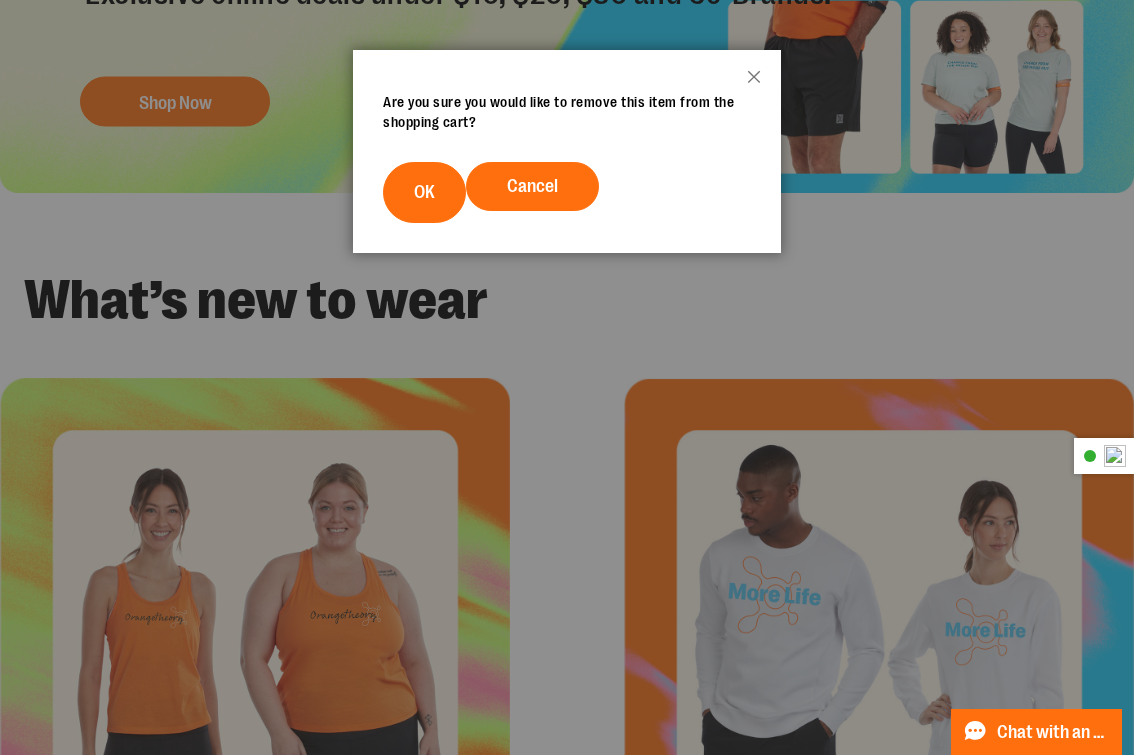scroll, scrollTop: 0, scrollLeft: 0, axis: both 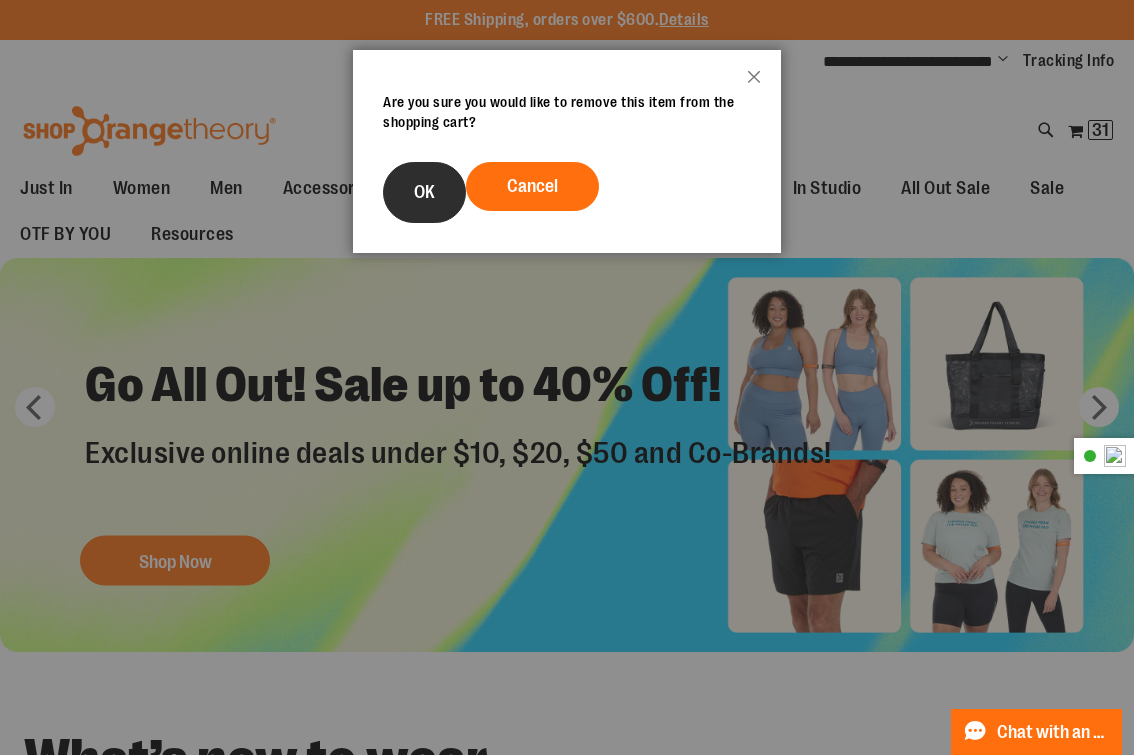 click on "OK" at bounding box center [424, 192] 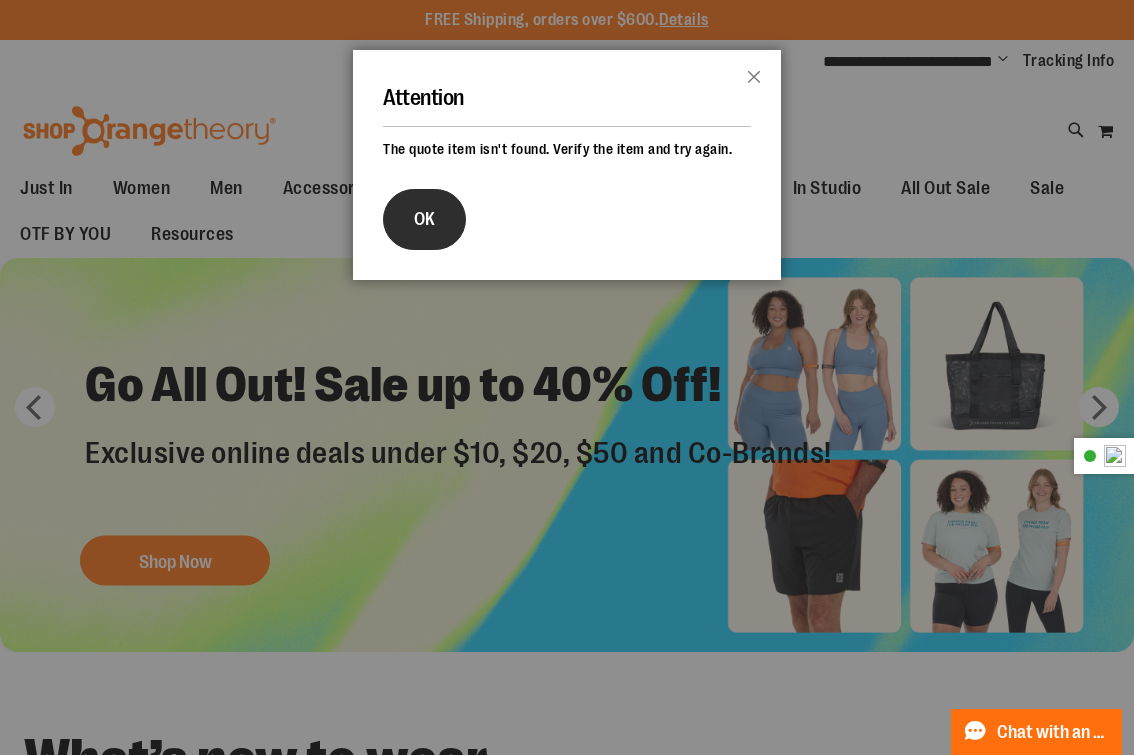 click on "OK" at bounding box center (424, 219) 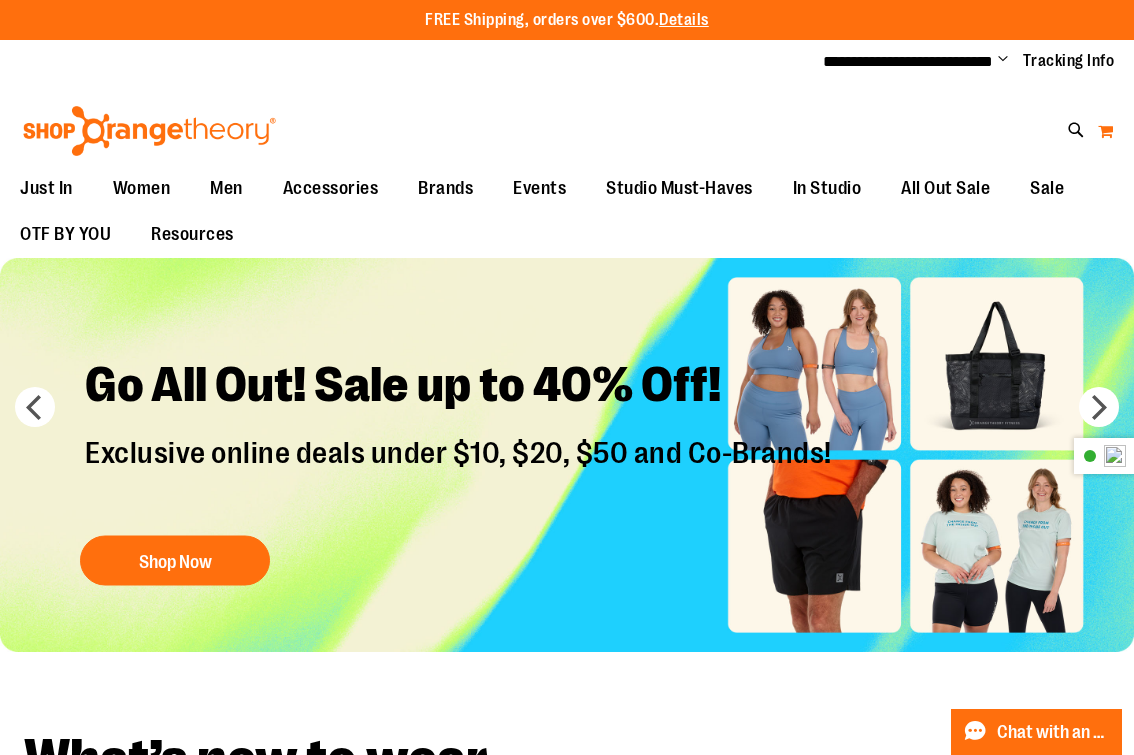 click on "My Cart
0" at bounding box center [1105, 131] 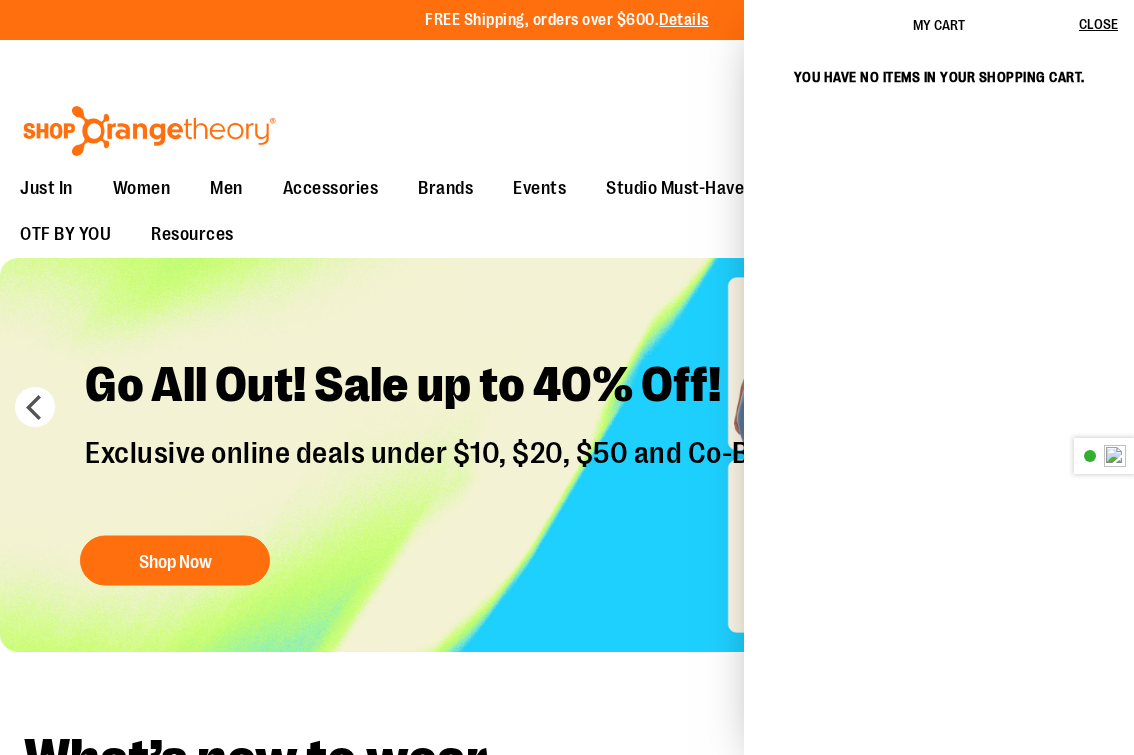 click on "Toggle Nav
Search
Popular Suggestions
Advanced Search" at bounding box center [567, 125] 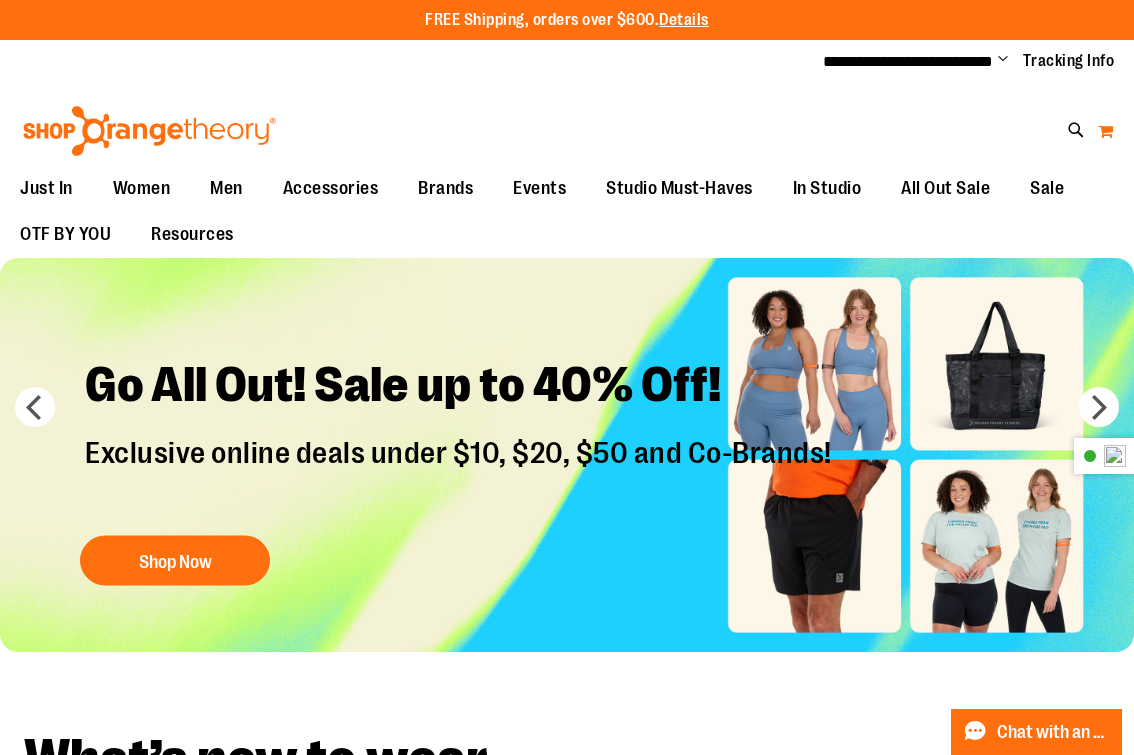 click on "My Cart
0" at bounding box center (1105, 131) 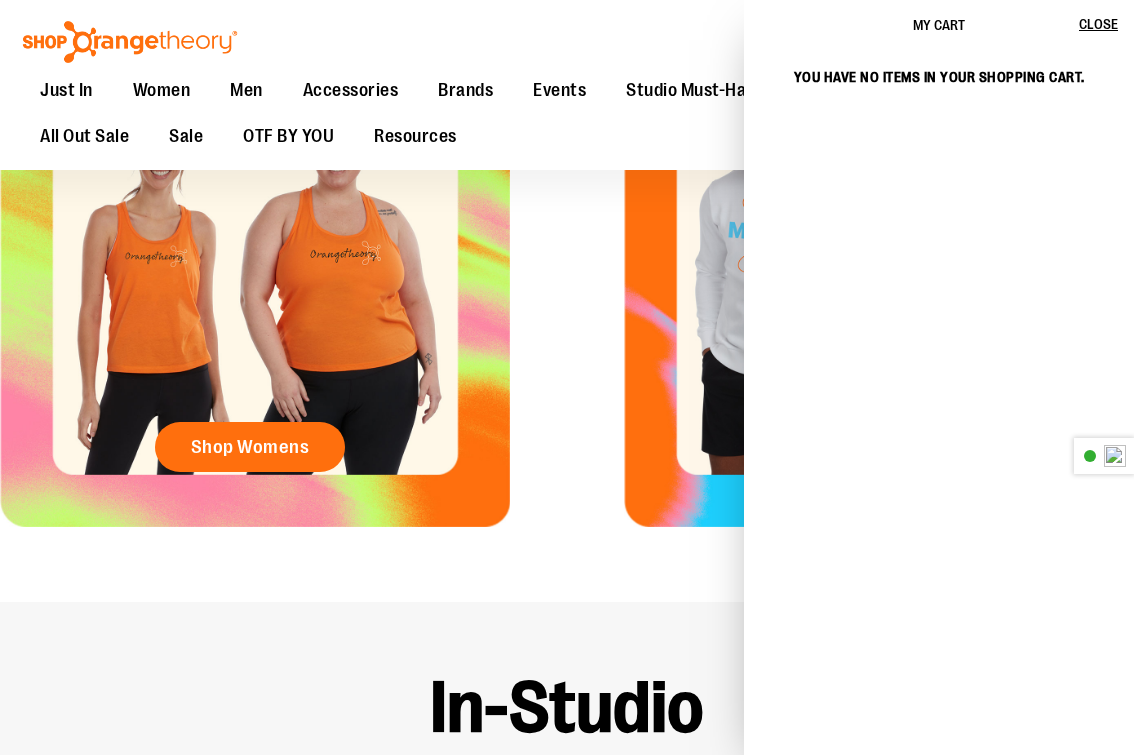 scroll, scrollTop: 0, scrollLeft: 0, axis: both 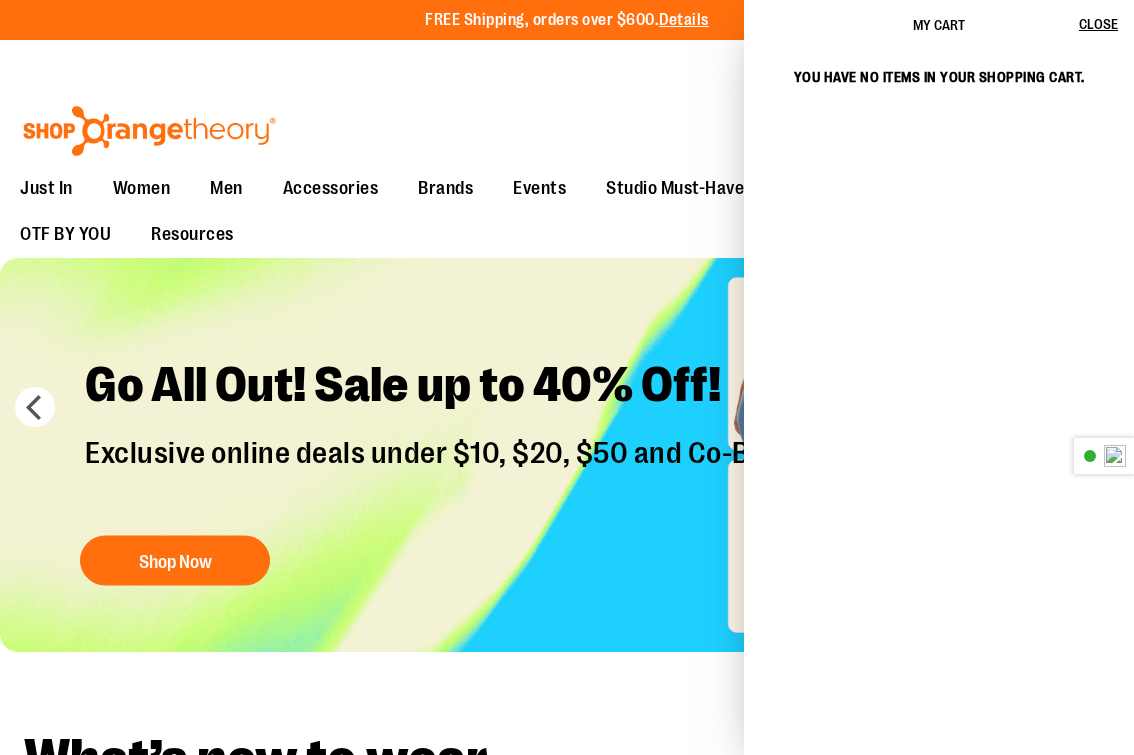 click on "Toggle Nav
Search
Popular Suggestions
Advanced Search" at bounding box center (567, 125) 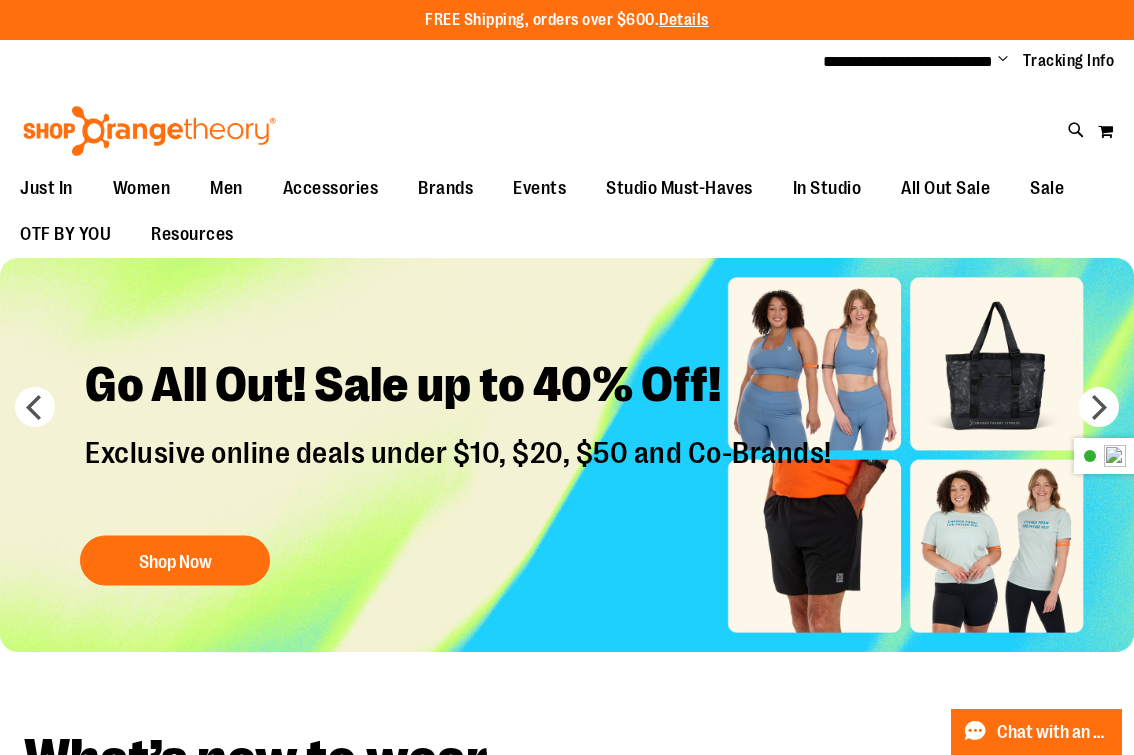click on "Toggle Nav
Search
Popular Suggestions
Advanced Search" at bounding box center (567, 125) 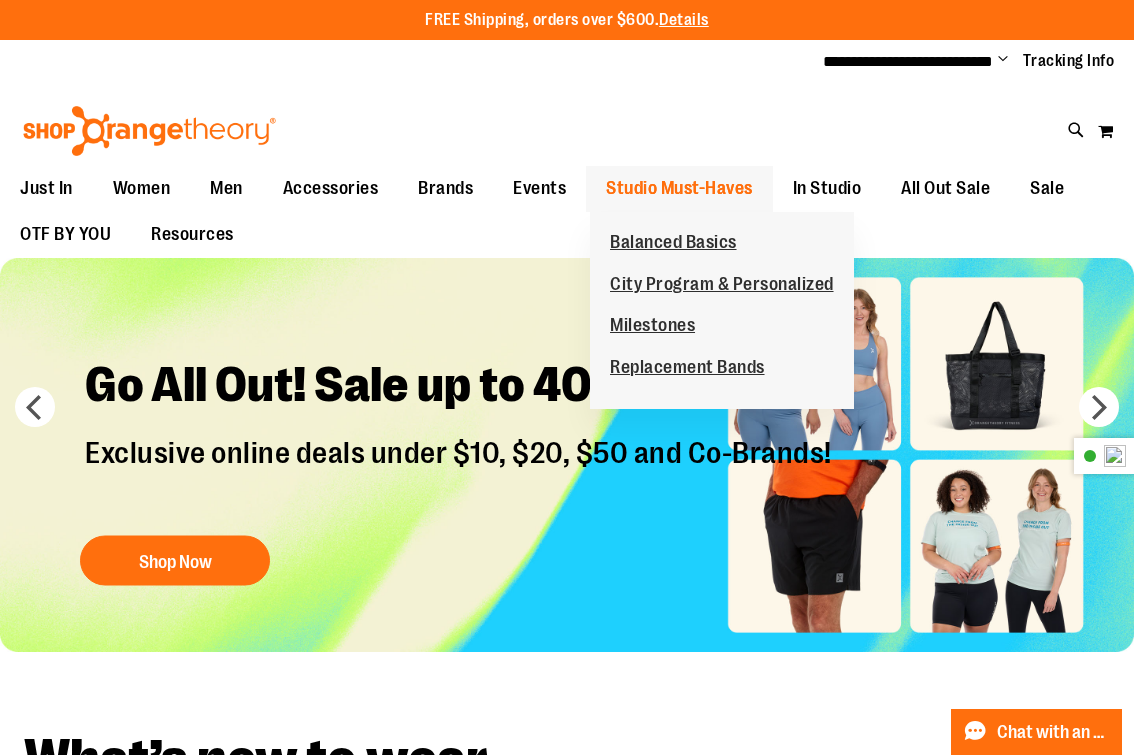 click on "Studio Must-Haves" at bounding box center [679, 188] 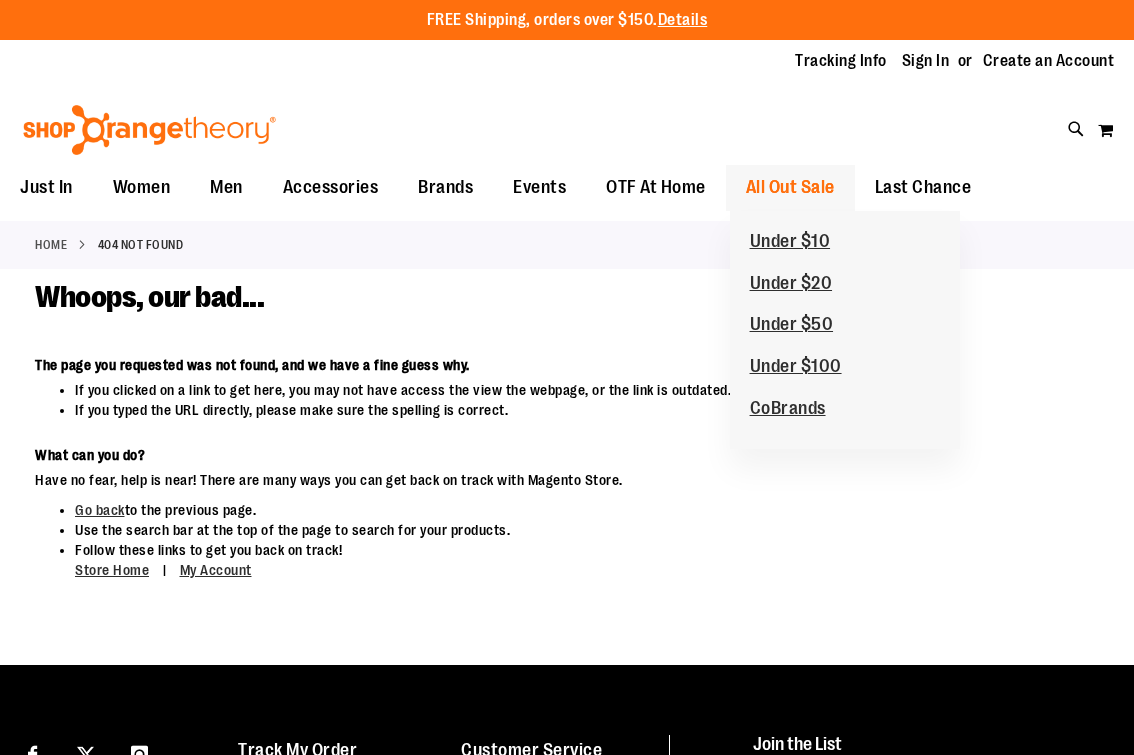 scroll, scrollTop: 0, scrollLeft: 0, axis: both 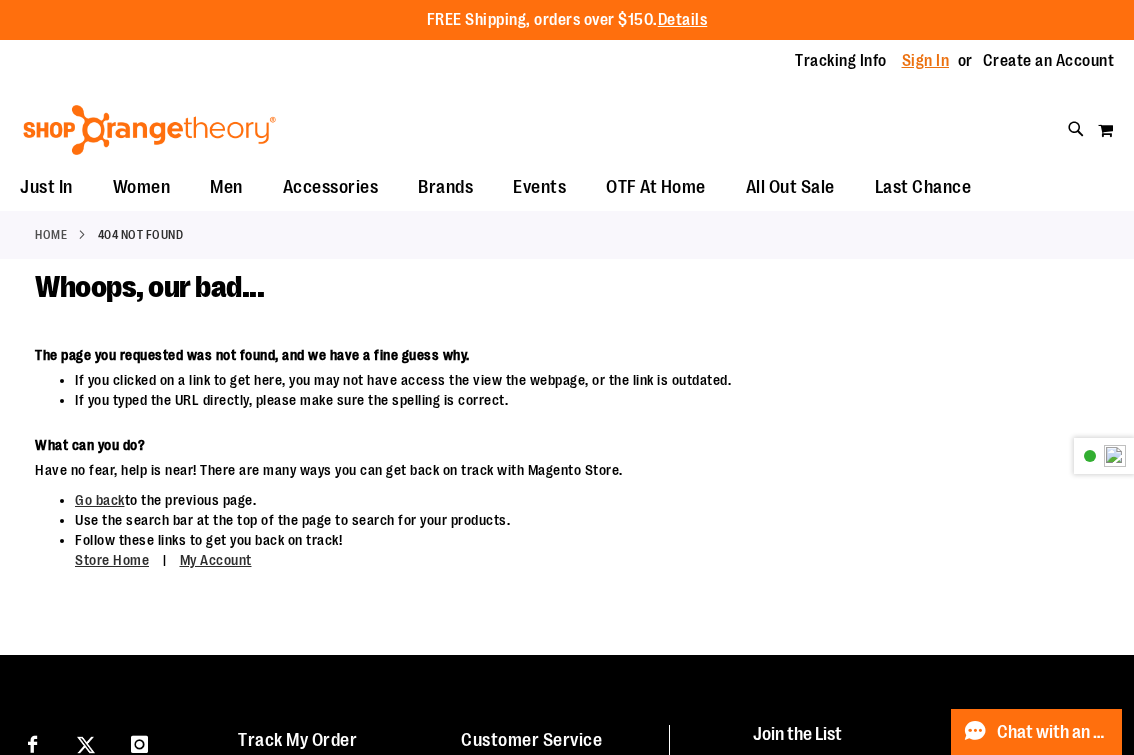click on "Sign In" at bounding box center (926, 61) 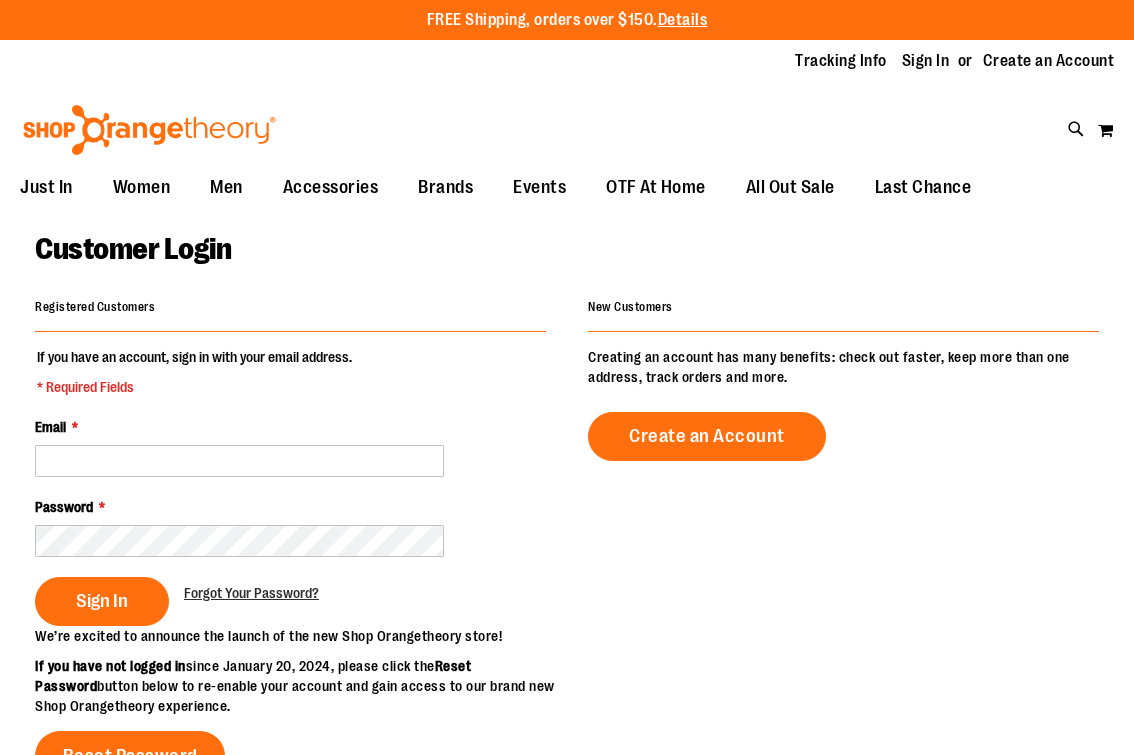 scroll, scrollTop: 0, scrollLeft: 0, axis: both 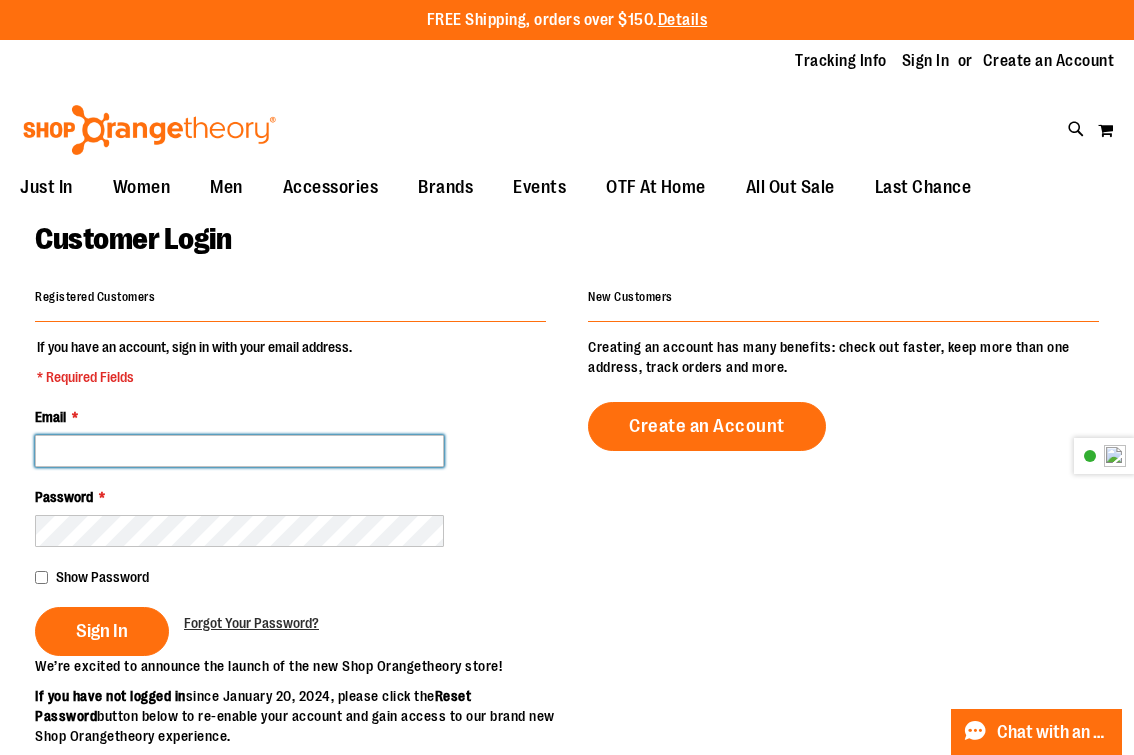 click on "Email *" at bounding box center [239, 451] 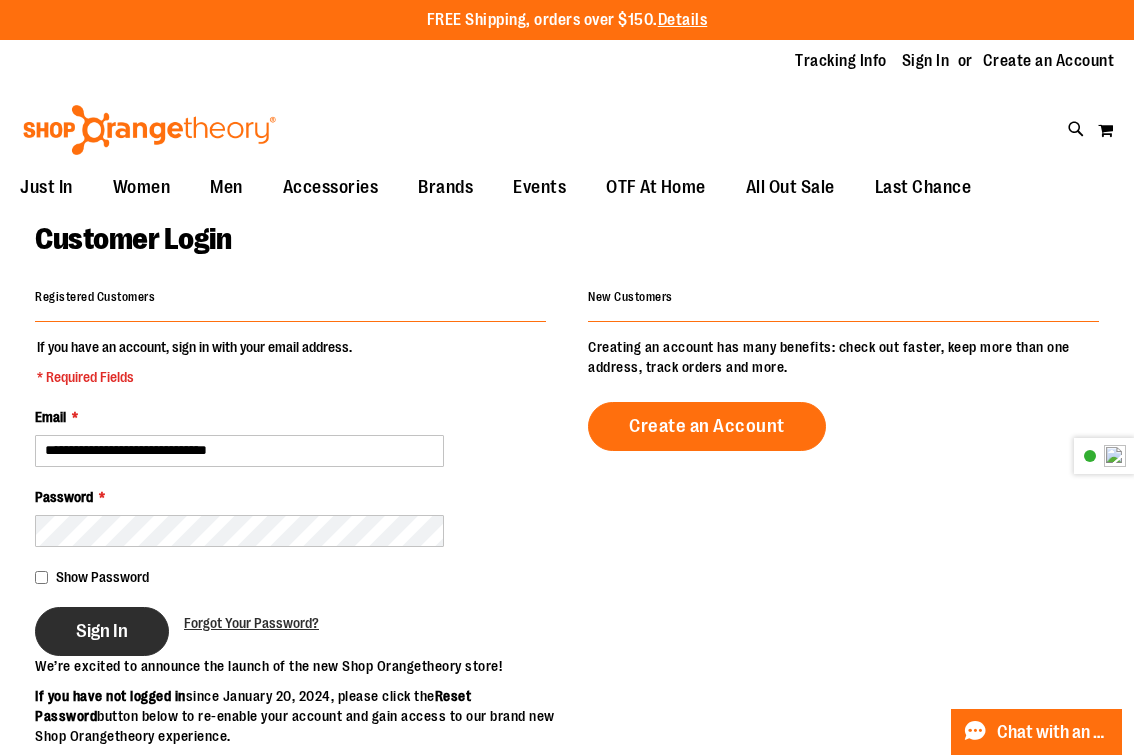 click on "Sign In" at bounding box center [102, 631] 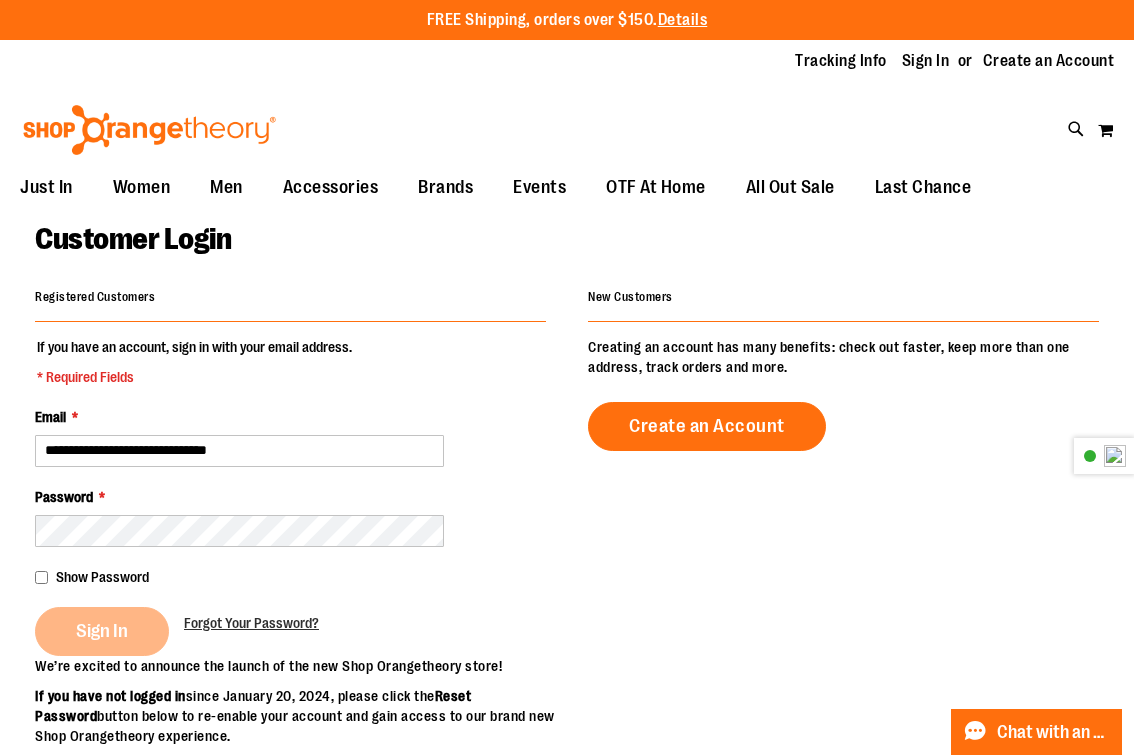 click on "Sign In" at bounding box center [109, 631] 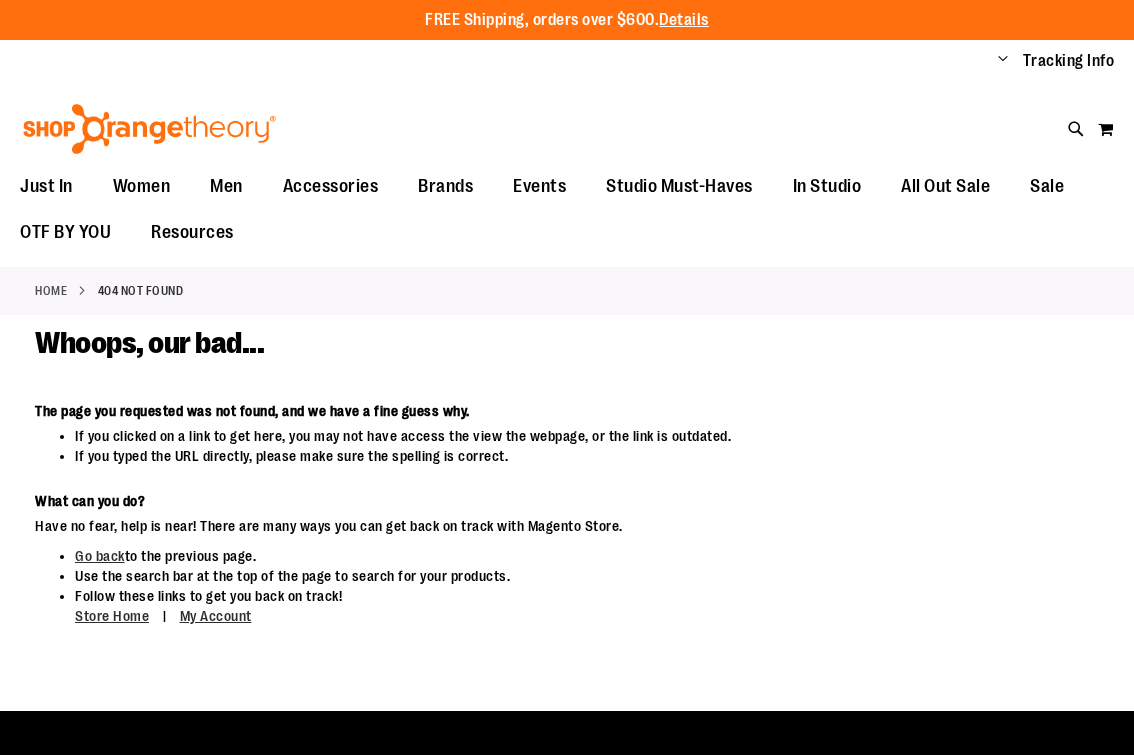 scroll, scrollTop: 0, scrollLeft: 0, axis: both 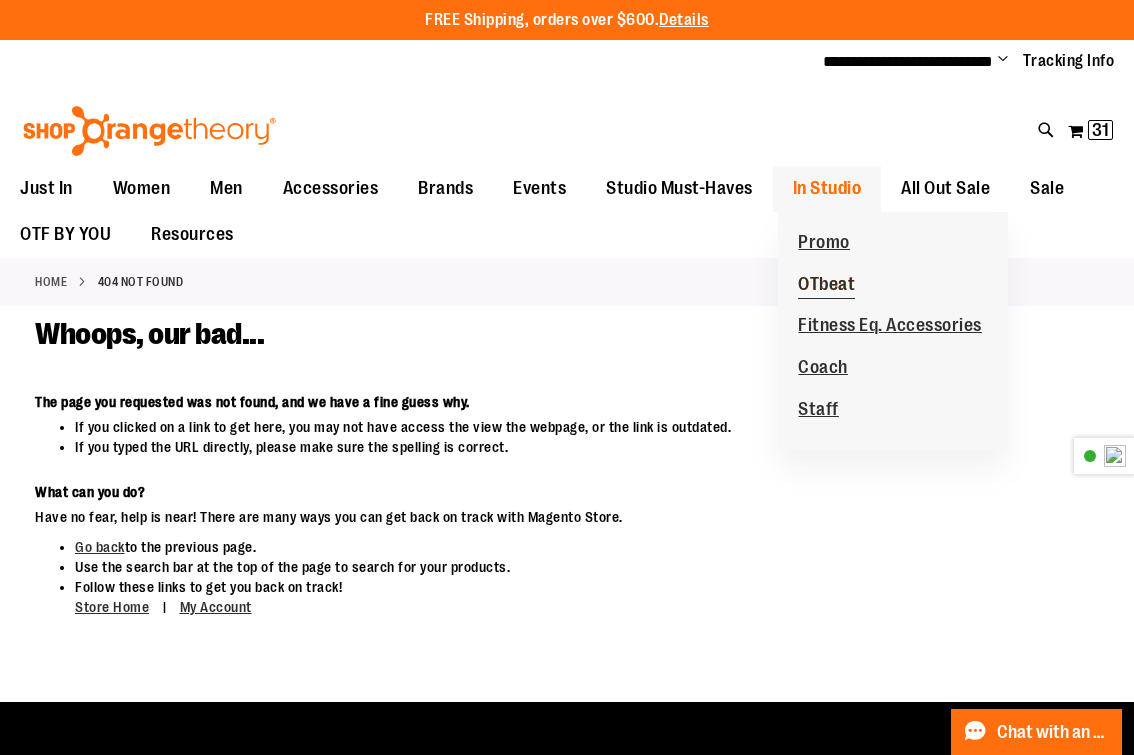click on "OTbeat" at bounding box center [826, 286] 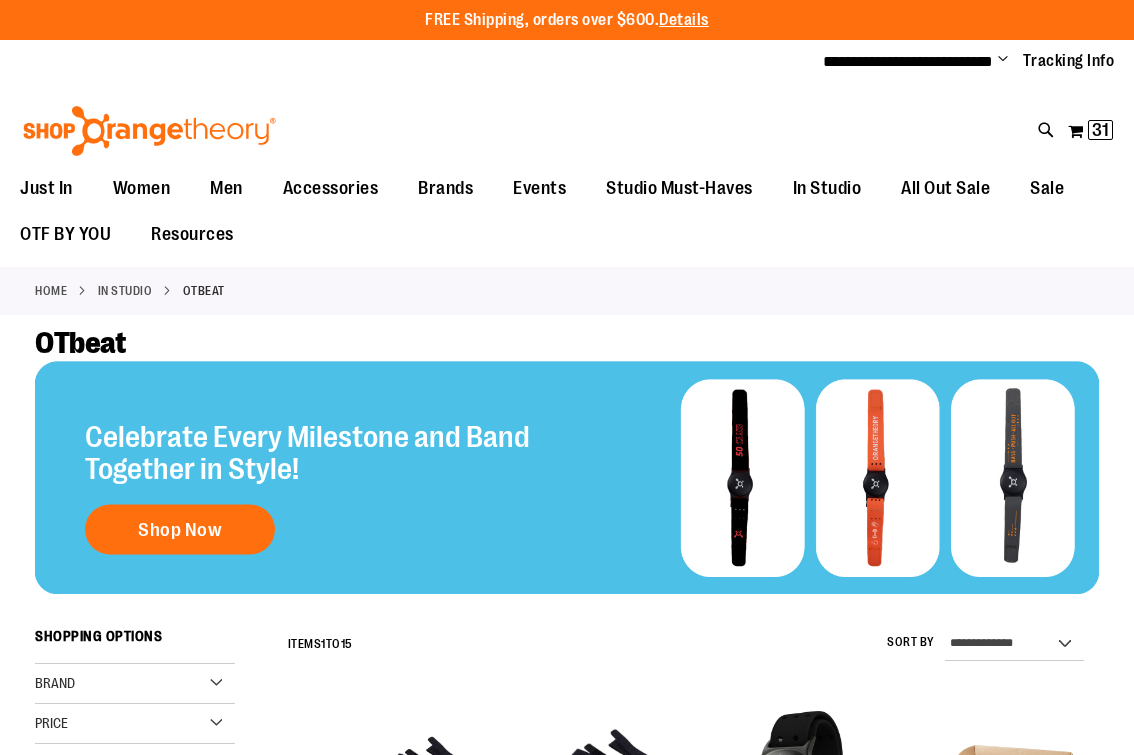 scroll, scrollTop: 0, scrollLeft: 0, axis: both 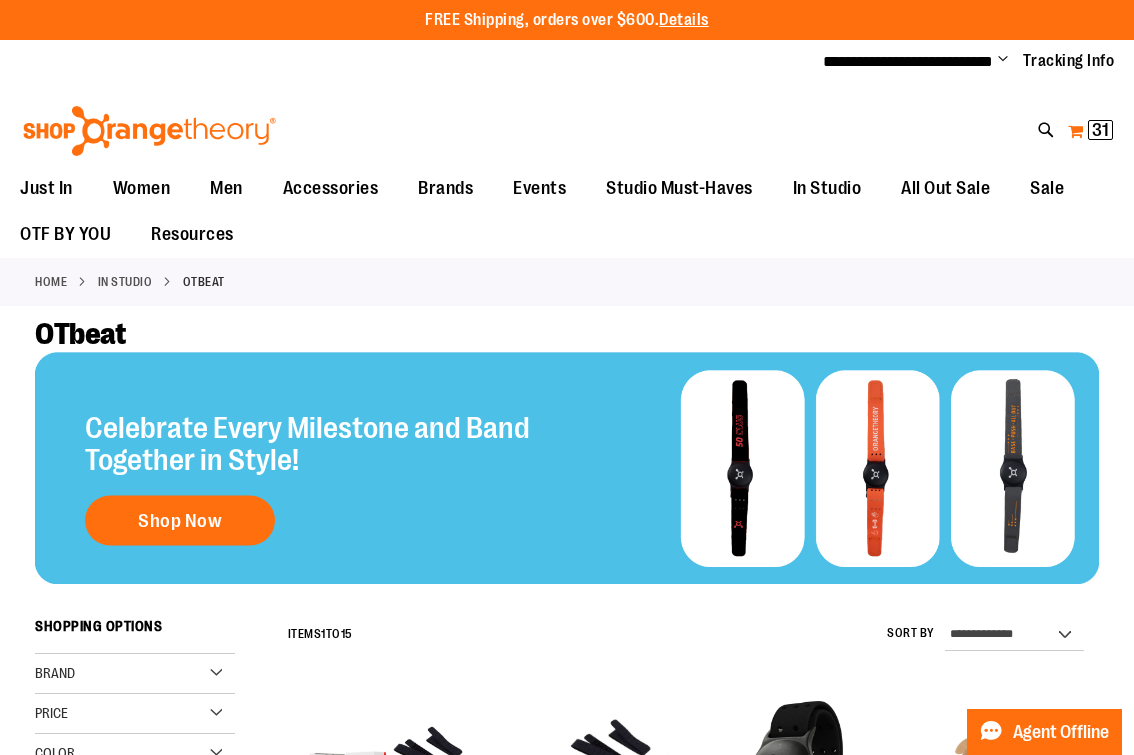 click on "31
31
items" at bounding box center [1100, 130] 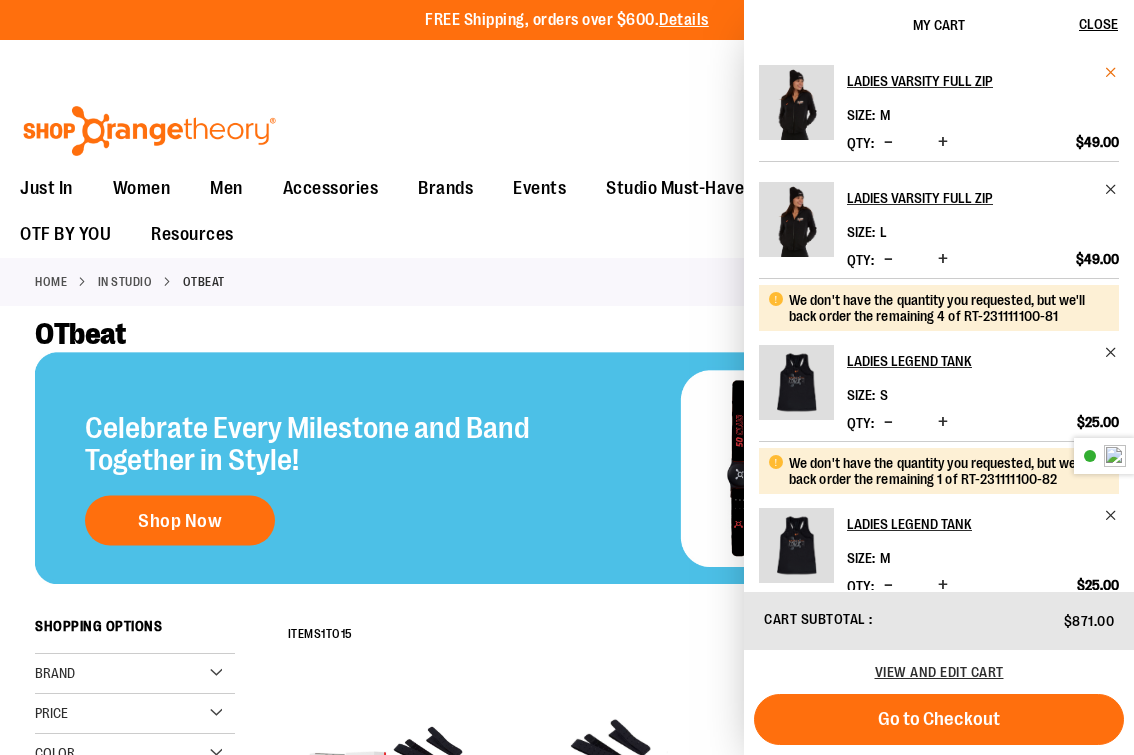 click at bounding box center [1111, 72] 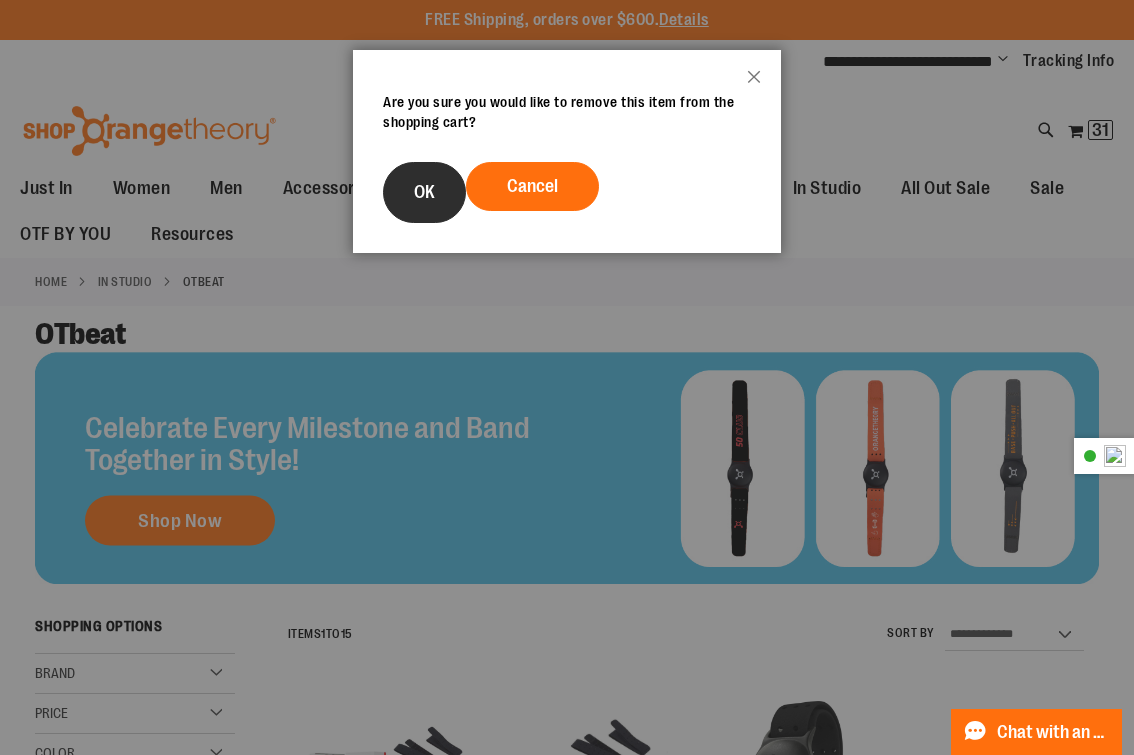 click on "OK" at bounding box center (424, 192) 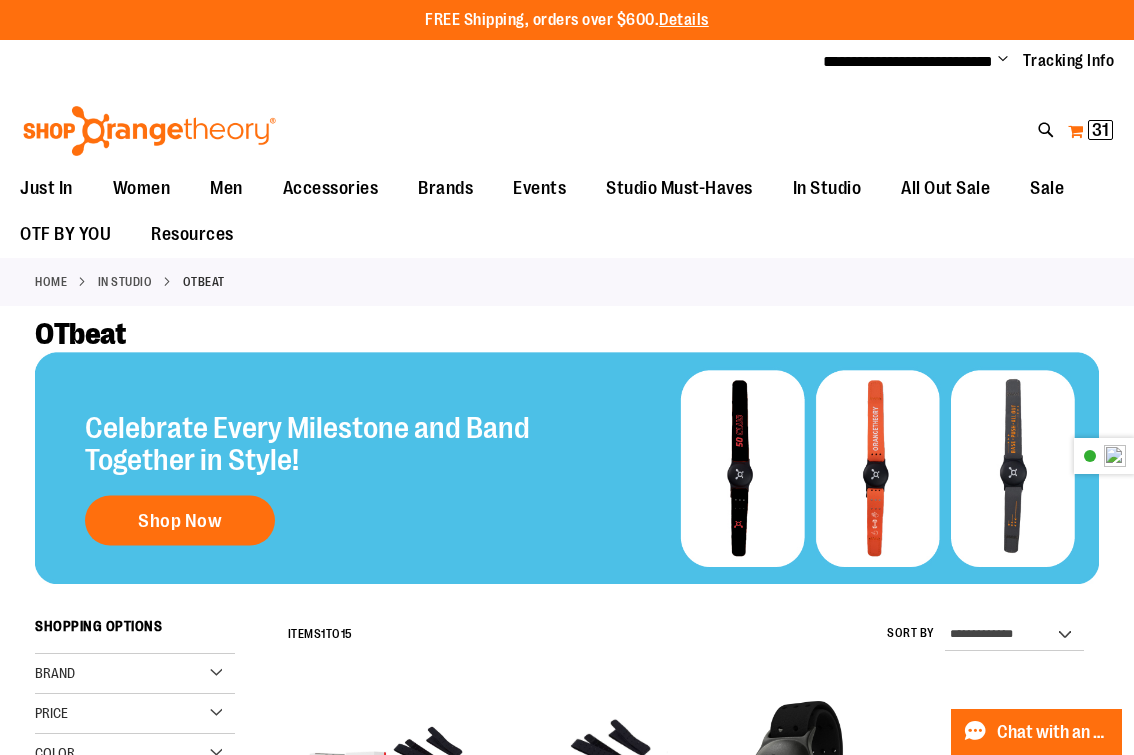 click on "31" at bounding box center (1100, 130) 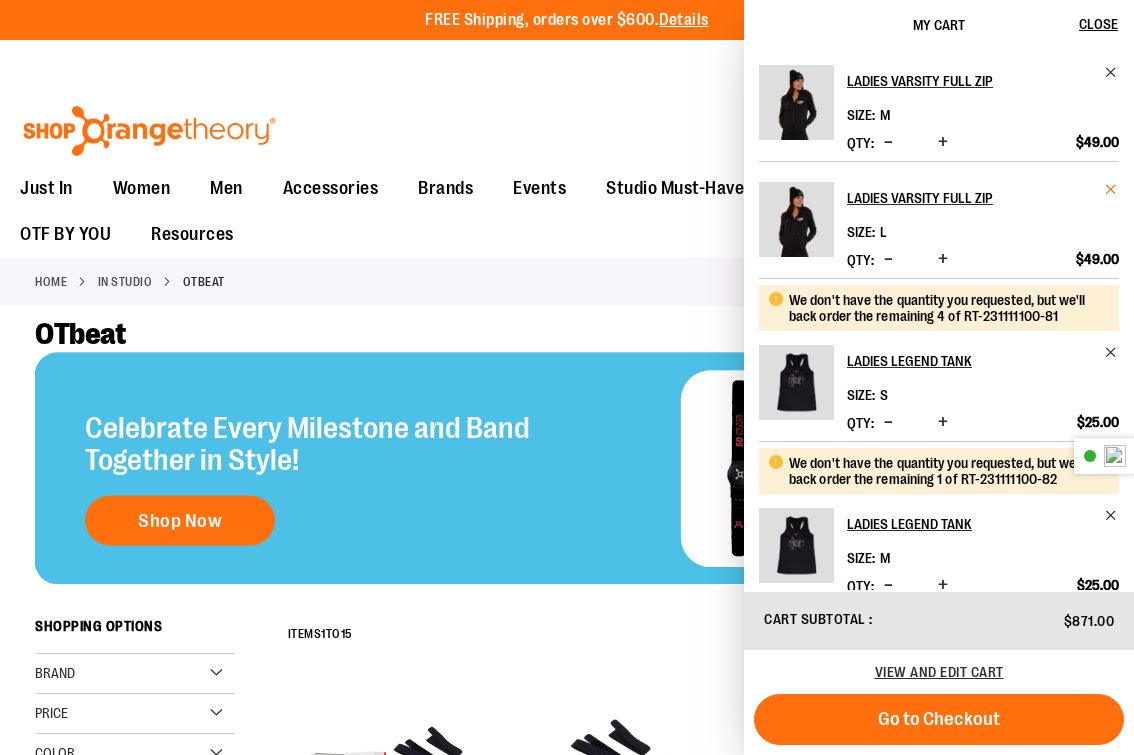 click at bounding box center [1111, 189] 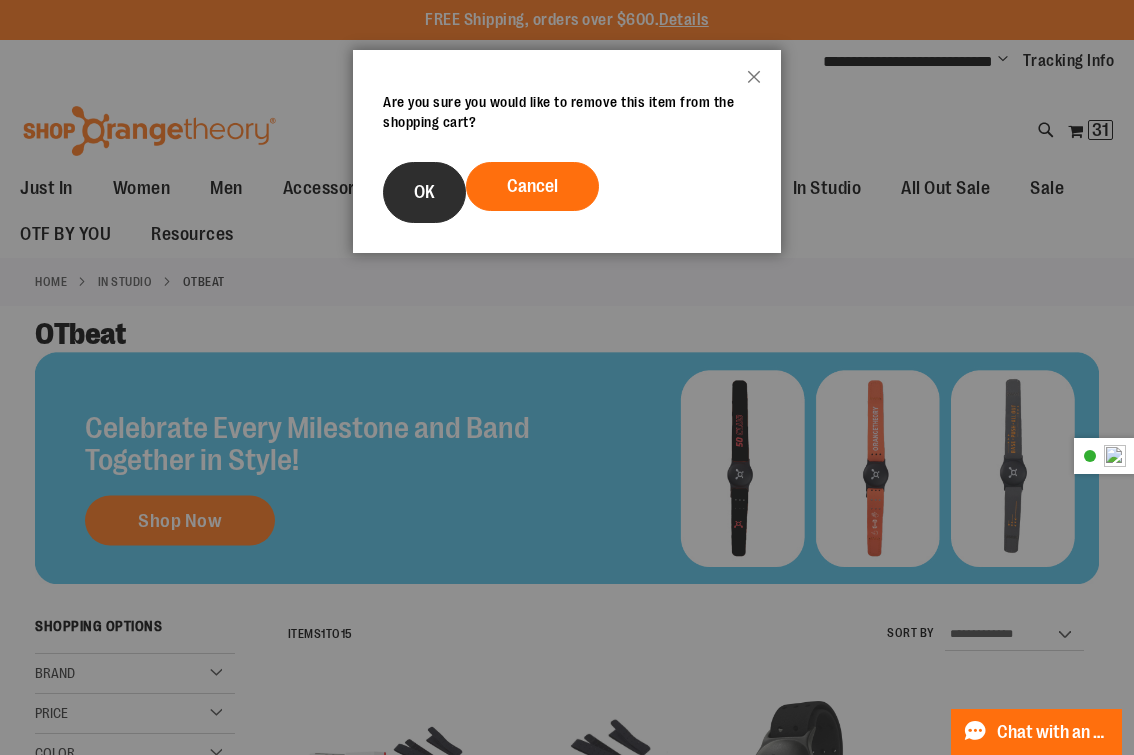 click on "OK" at bounding box center [424, 192] 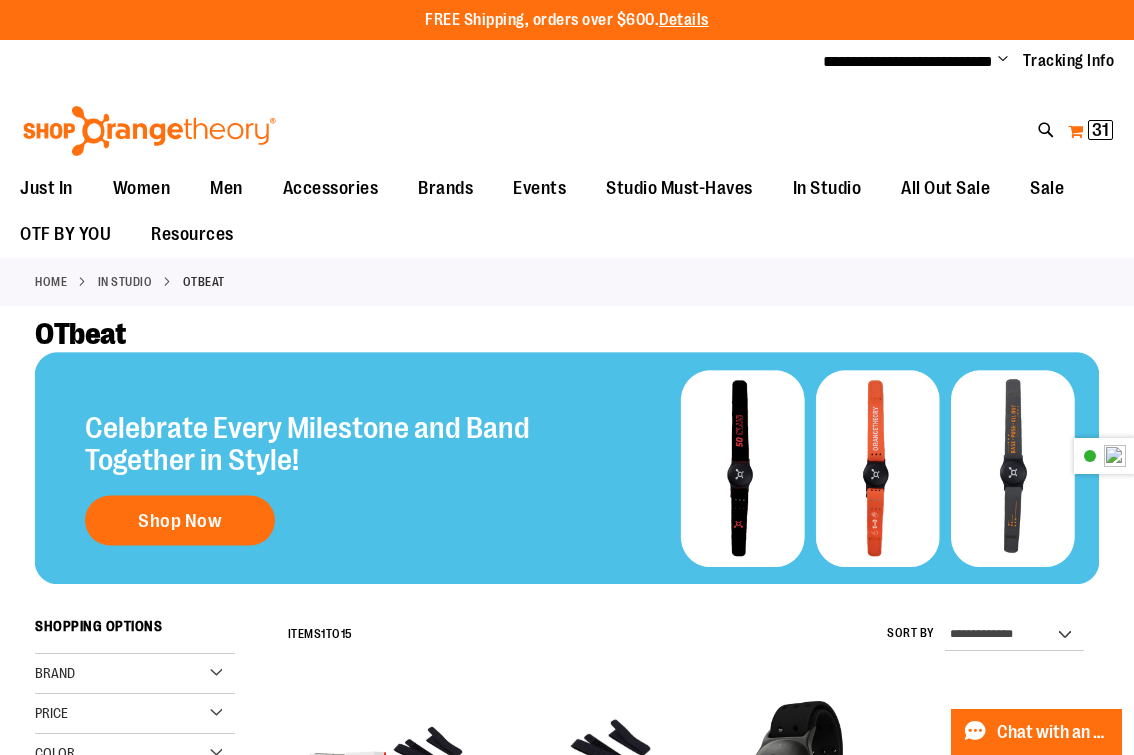 click on "My Cart
31
31
items" at bounding box center [1090, 131] 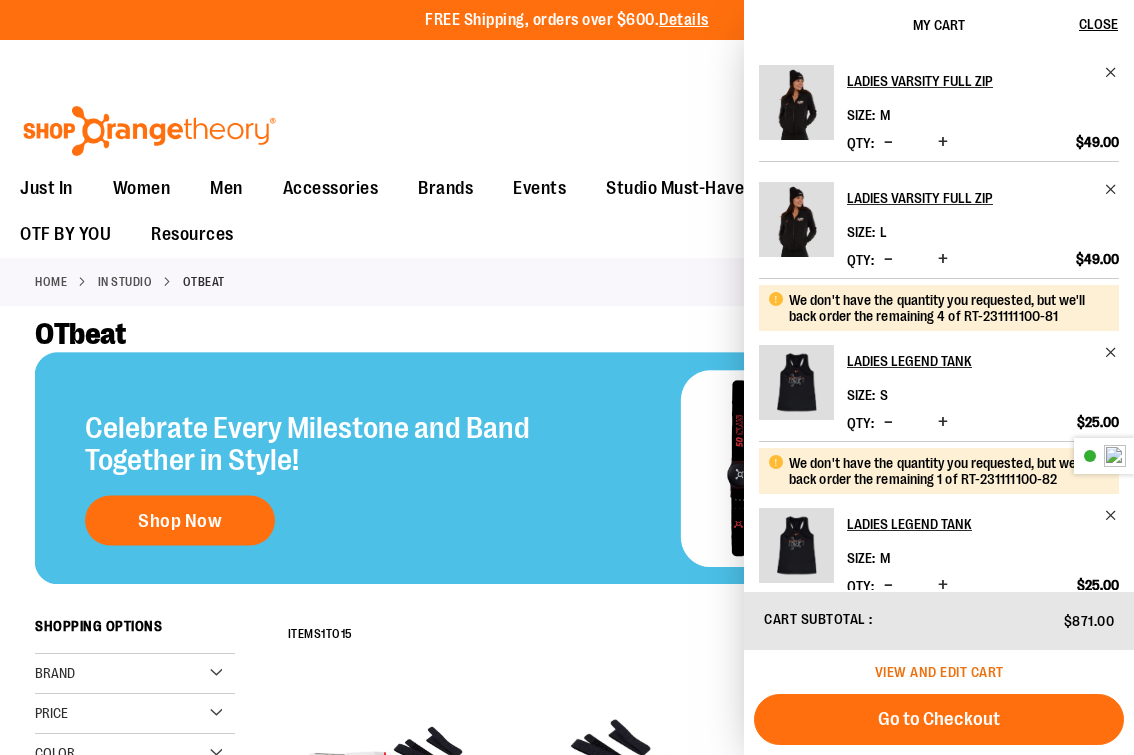 click on "View and edit cart" at bounding box center (939, 672) 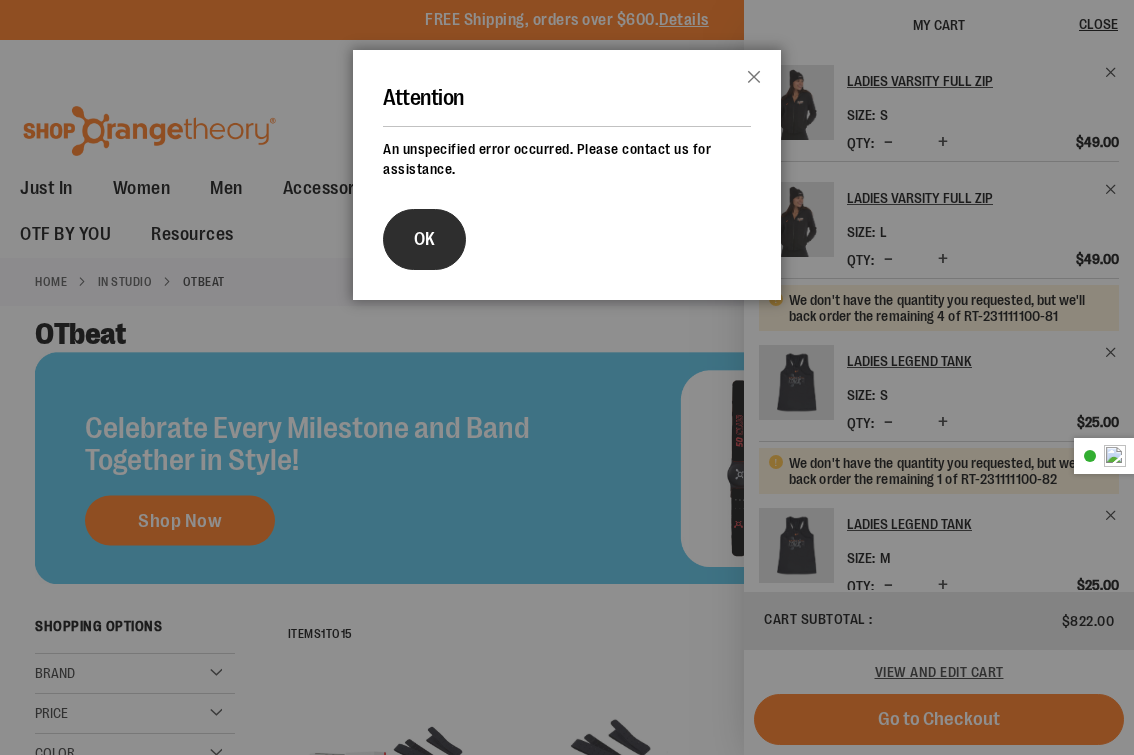 click on "OK" at bounding box center [424, 239] 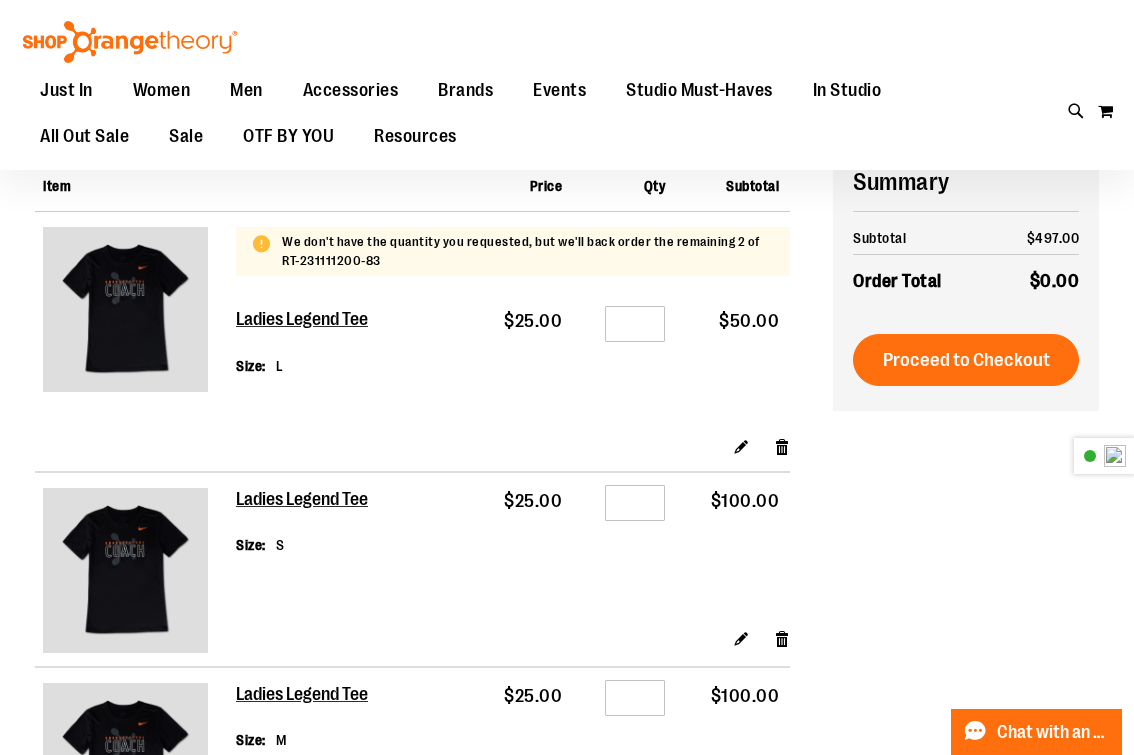 scroll, scrollTop: 185, scrollLeft: 0, axis: vertical 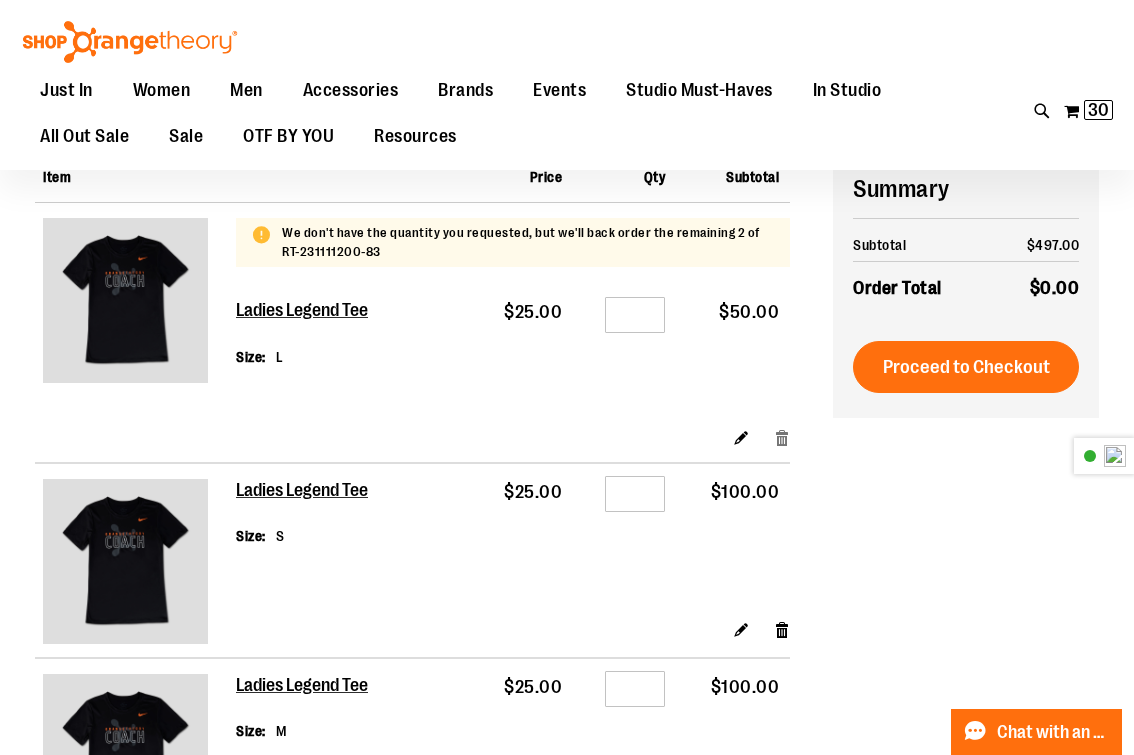 click on "Remove item" at bounding box center (782, 437) 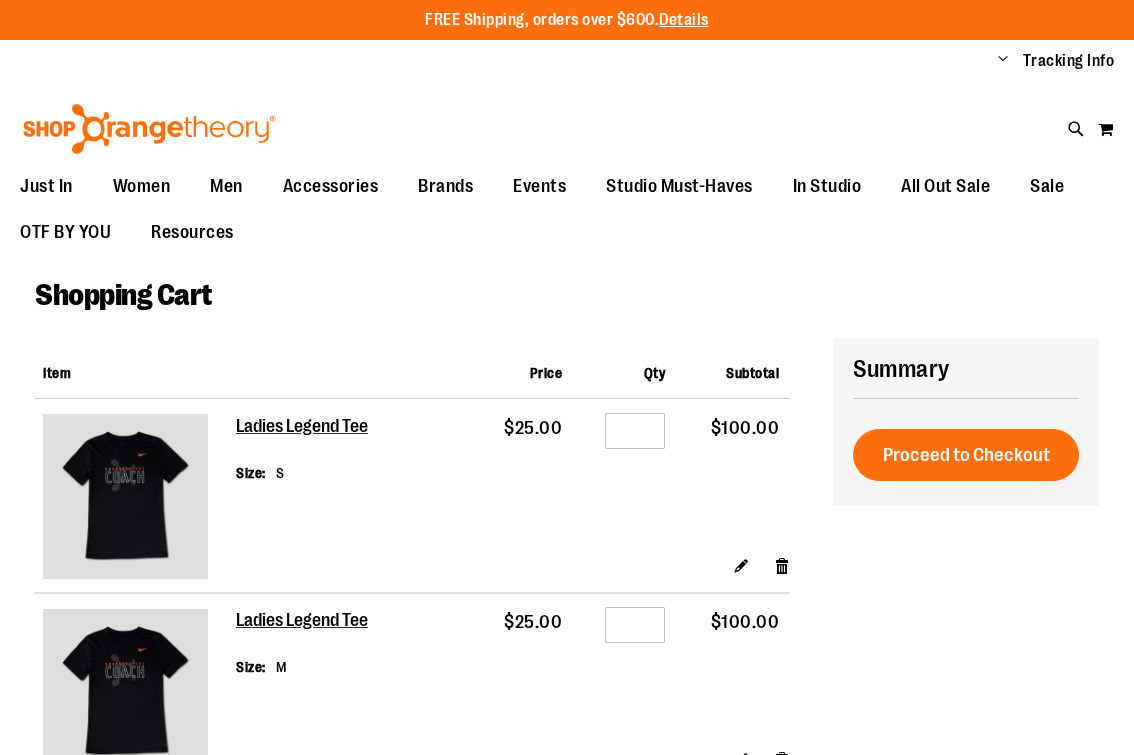 scroll, scrollTop: 0, scrollLeft: 0, axis: both 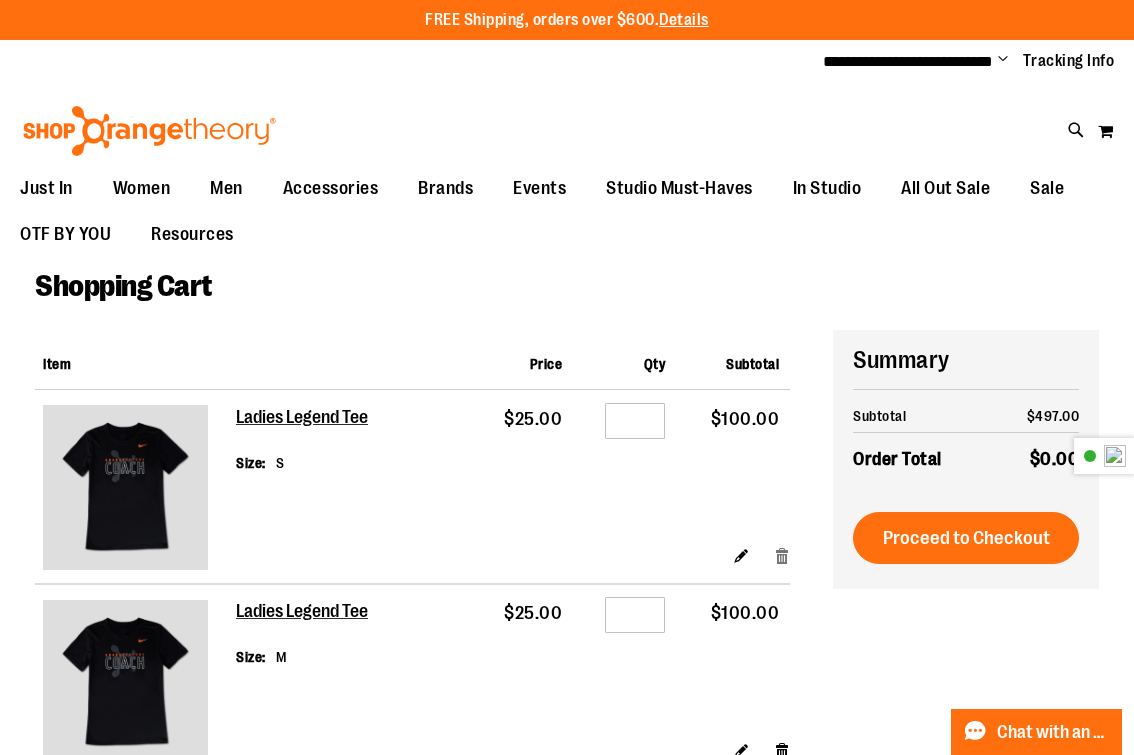 click on "Remove item" at bounding box center [782, 555] 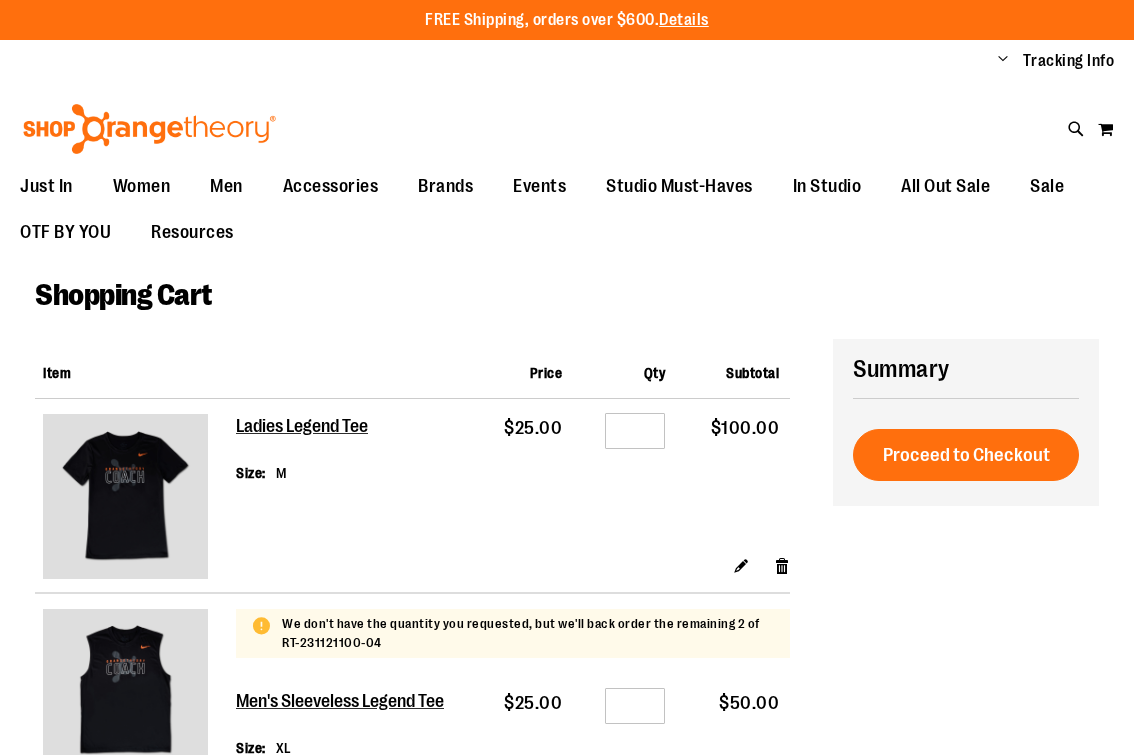scroll, scrollTop: 0, scrollLeft: 0, axis: both 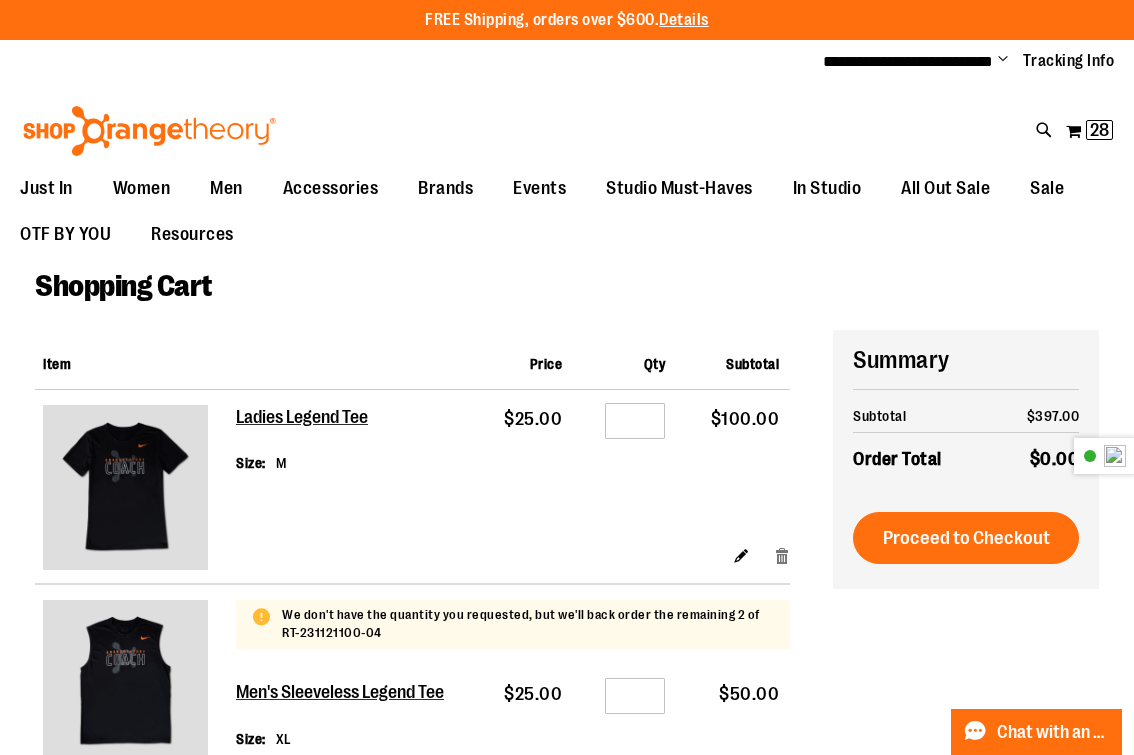 click on "Remove item" at bounding box center (782, 555) 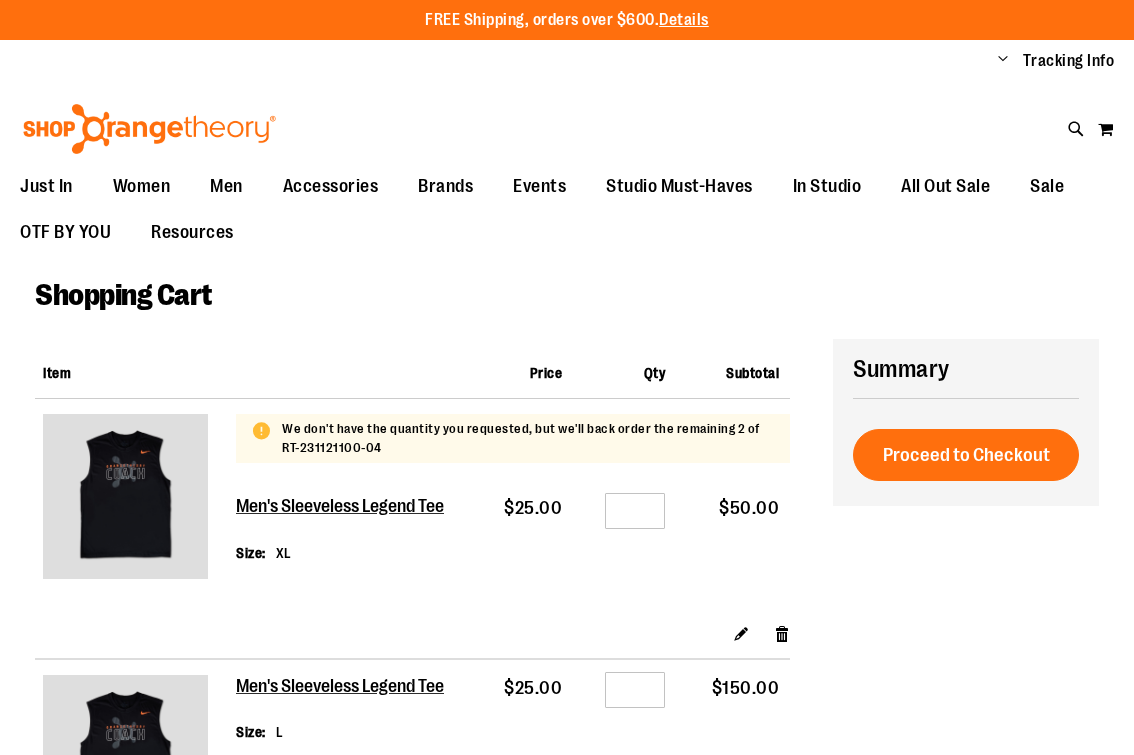 scroll, scrollTop: 0, scrollLeft: 0, axis: both 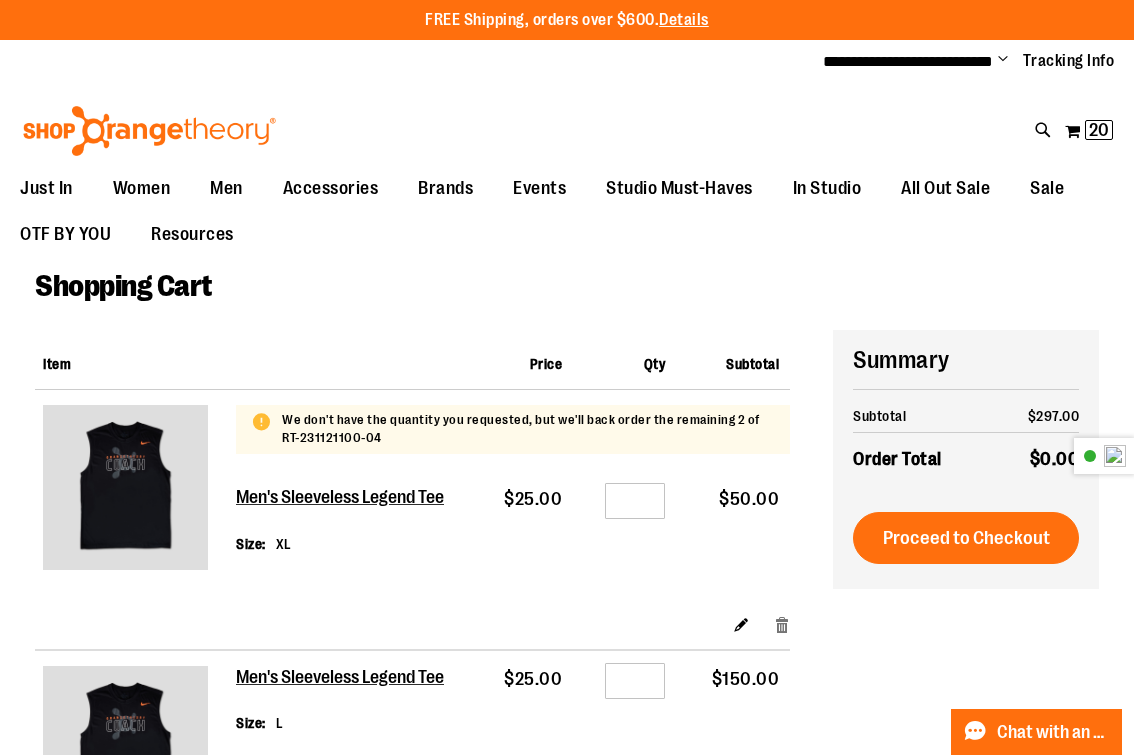 click on "Remove item" at bounding box center [782, 624] 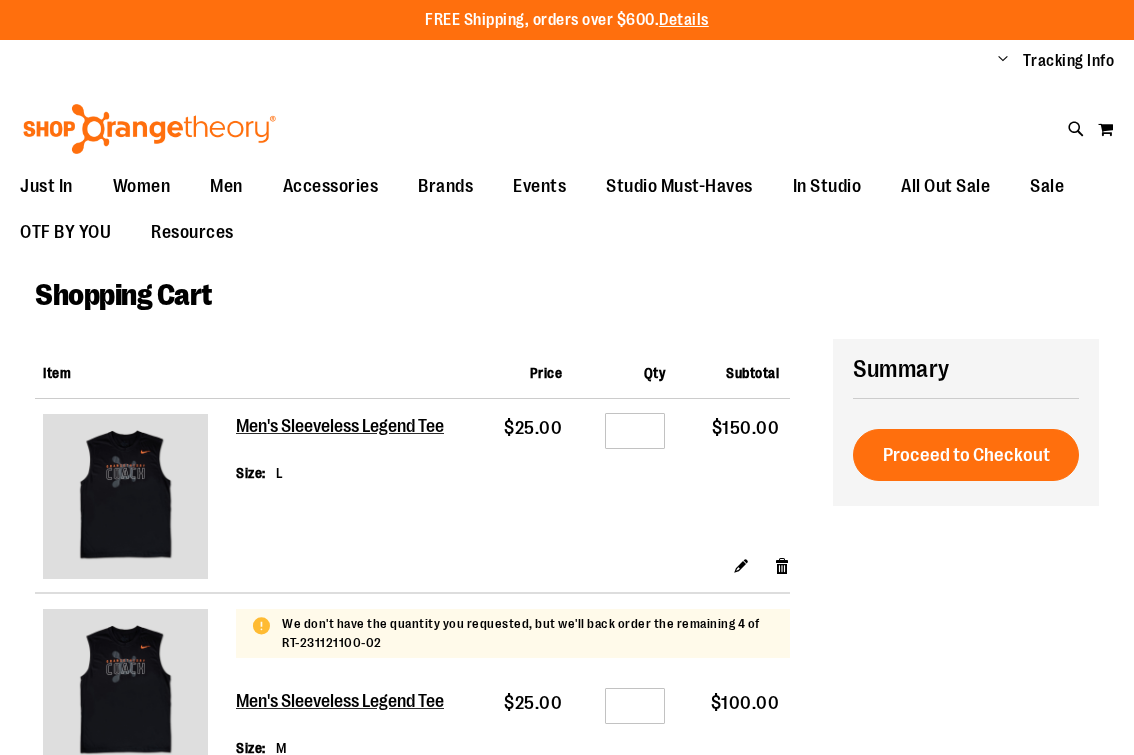 scroll, scrollTop: 0, scrollLeft: 0, axis: both 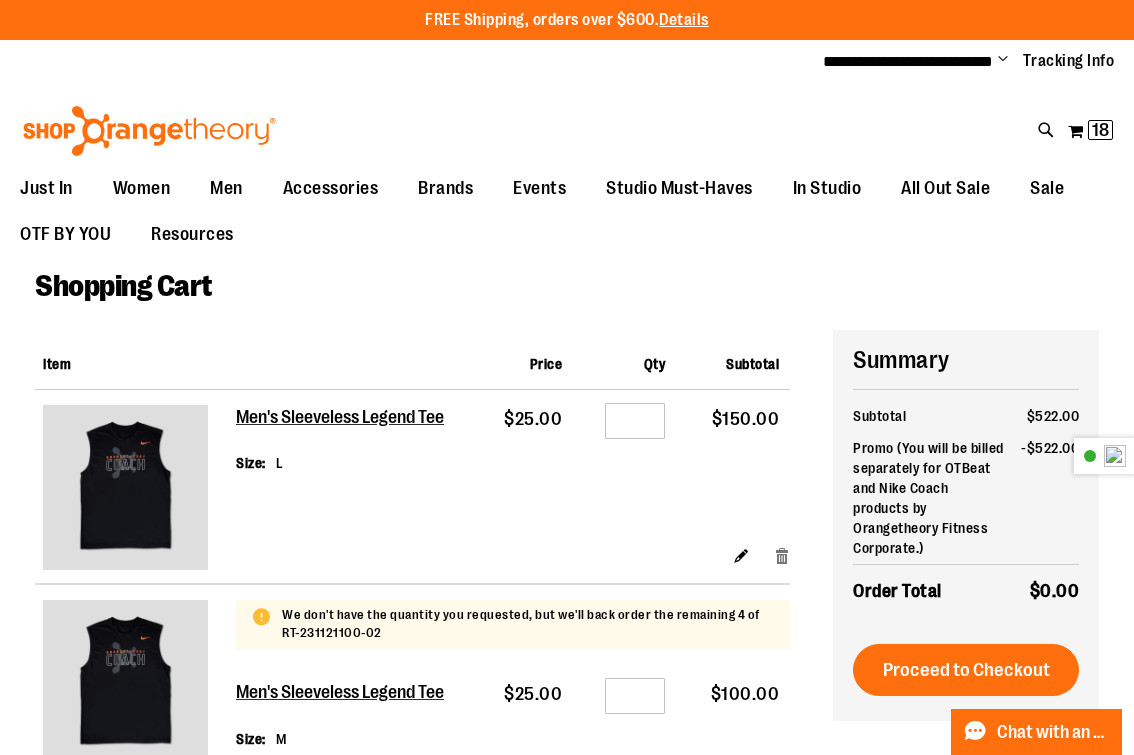 click on "Remove item" at bounding box center [782, 555] 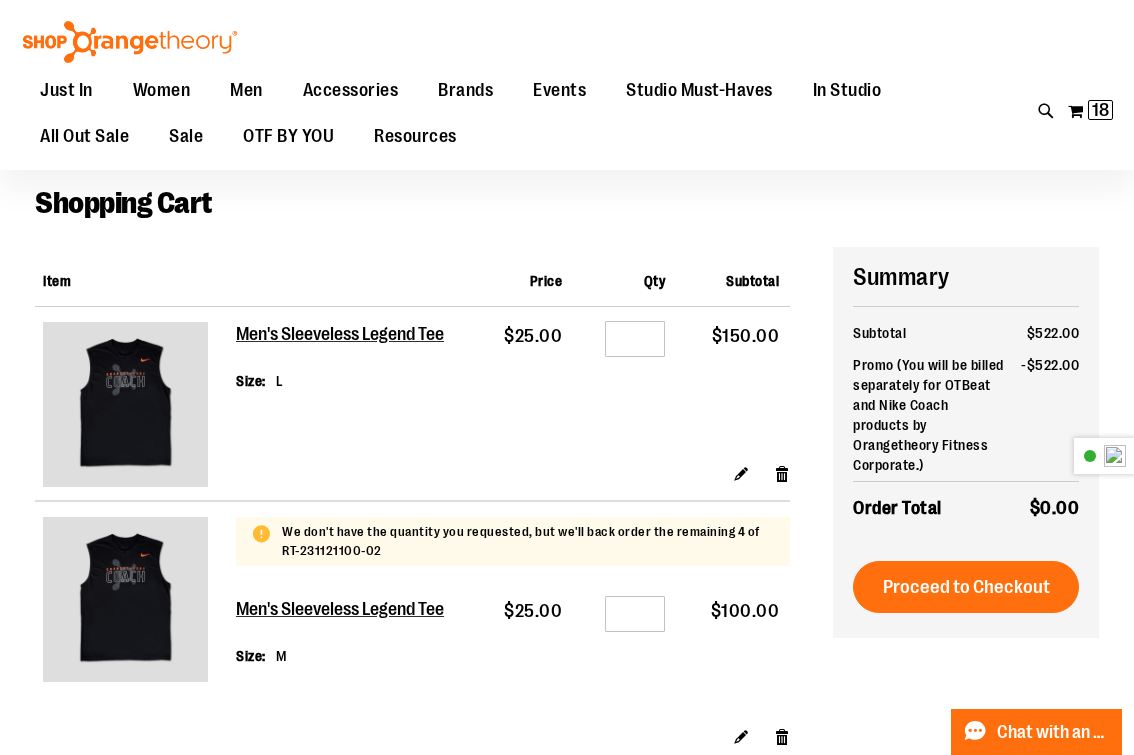 scroll, scrollTop: 97, scrollLeft: 0, axis: vertical 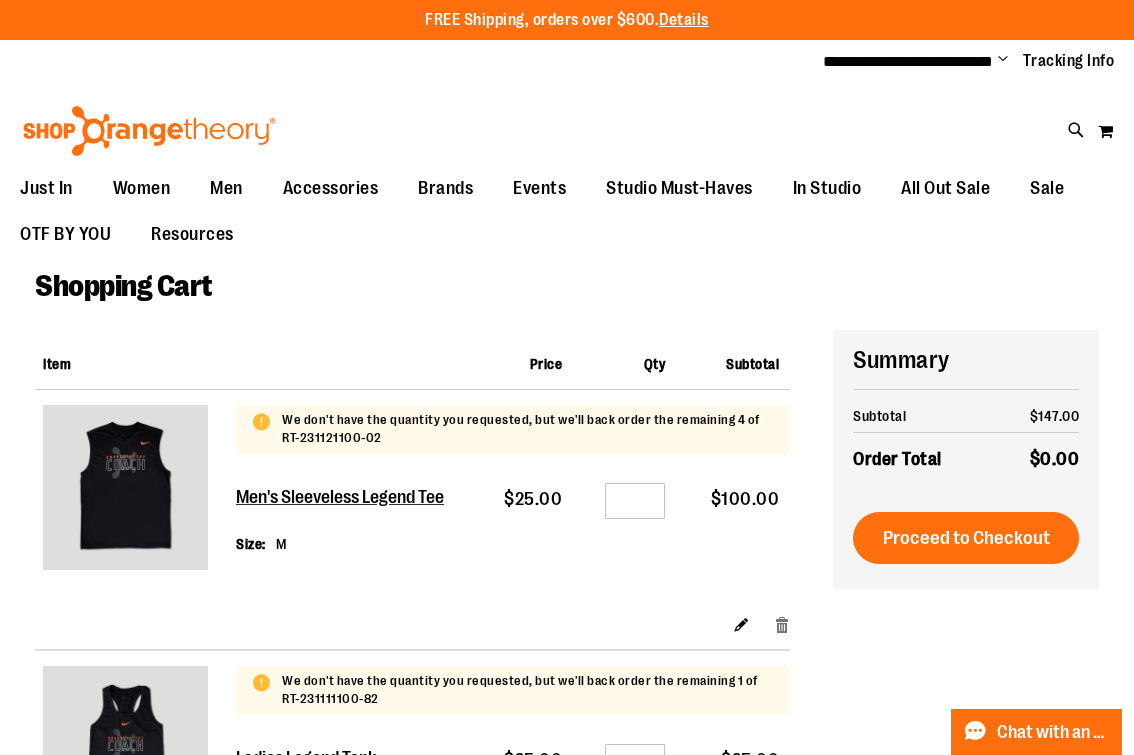 click on "Remove item" at bounding box center (782, 624) 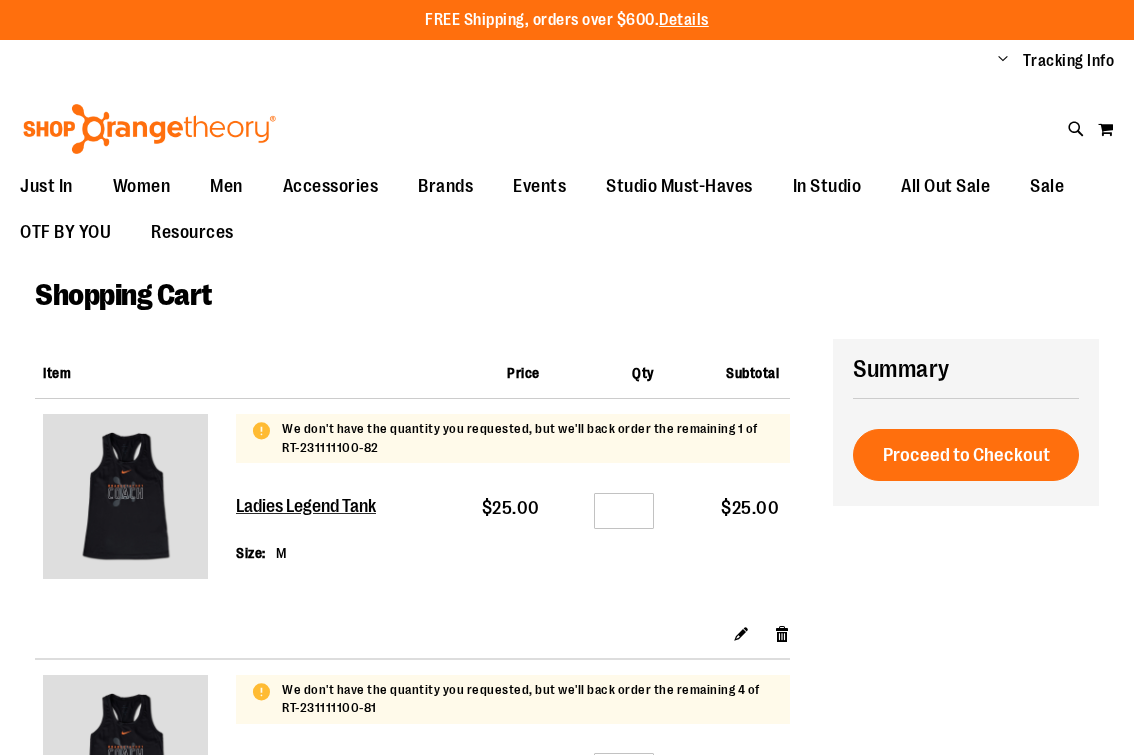 scroll, scrollTop: 0, scrollLeft: 0, axis: both 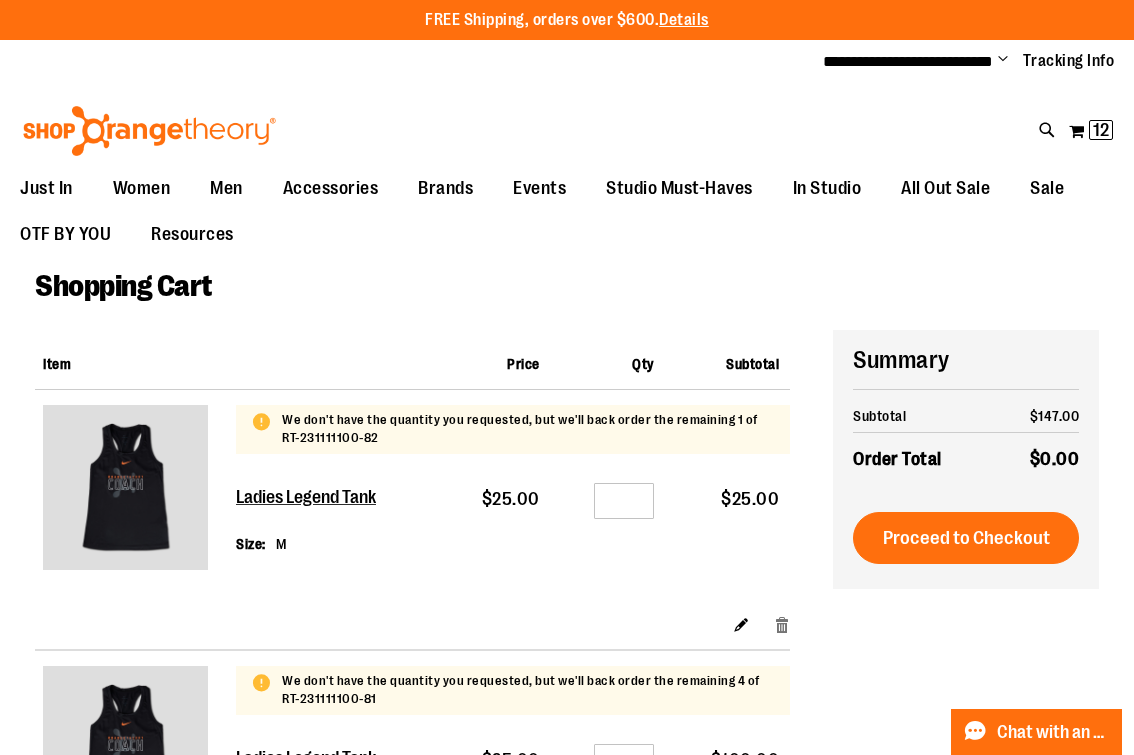 click on "Remove item" at bounding box center [782, 624] 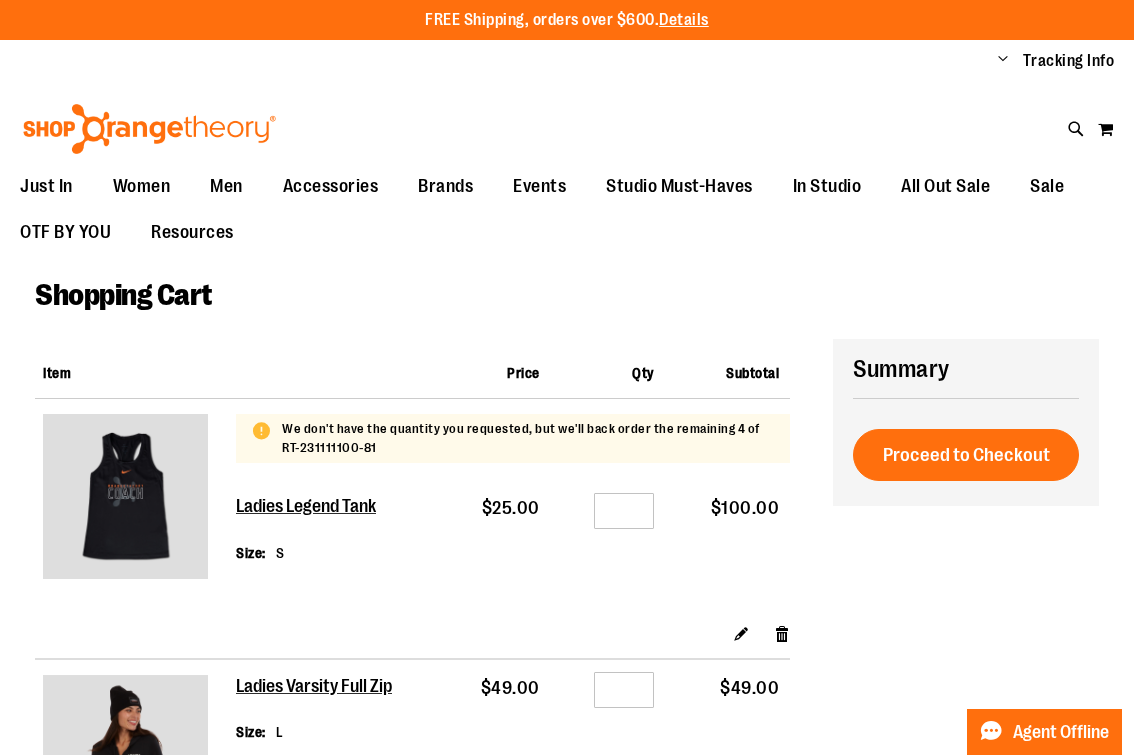 scroll, scrollTop: 0, scrollLeft: 0, axis: both 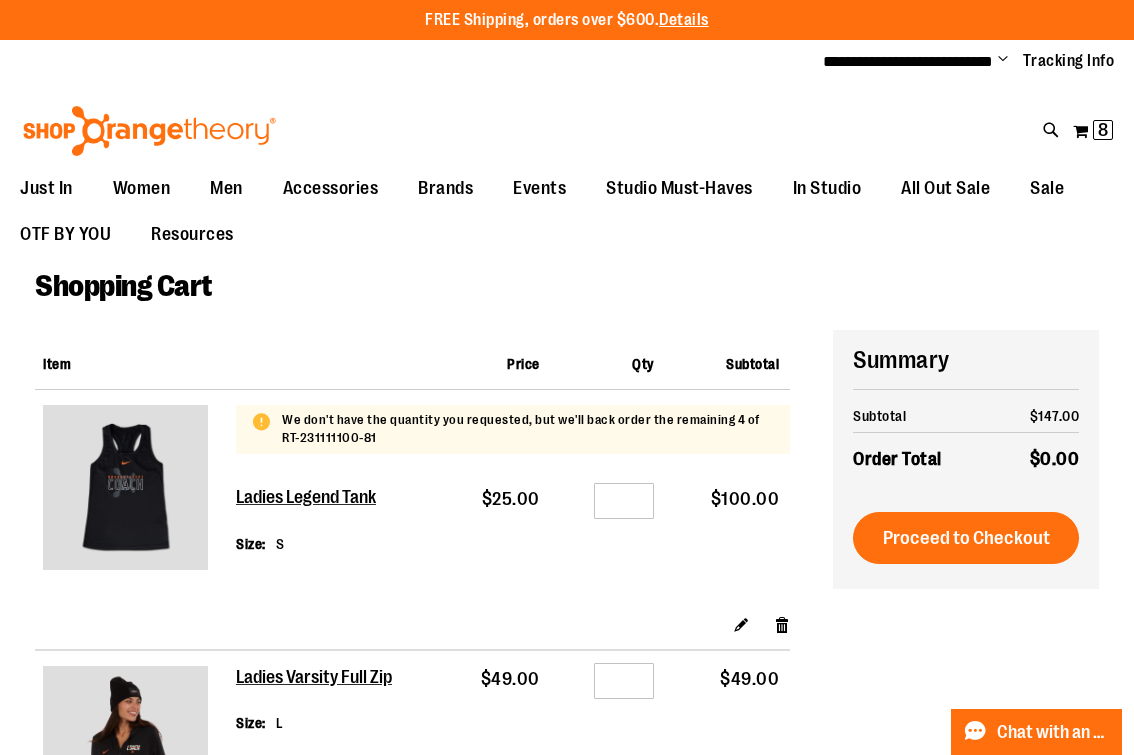 click on "Remove item" at bounding box center [782, 624] 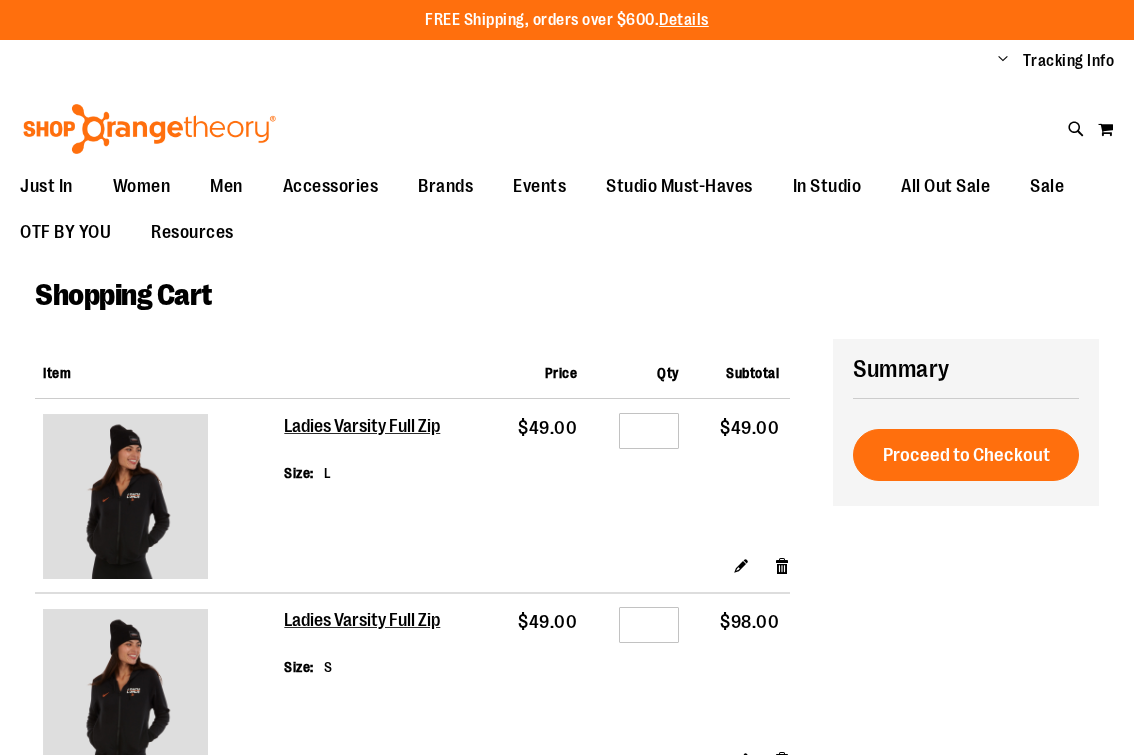 scroll, scrollTop: 0, scrollLeft: 0, axis: both 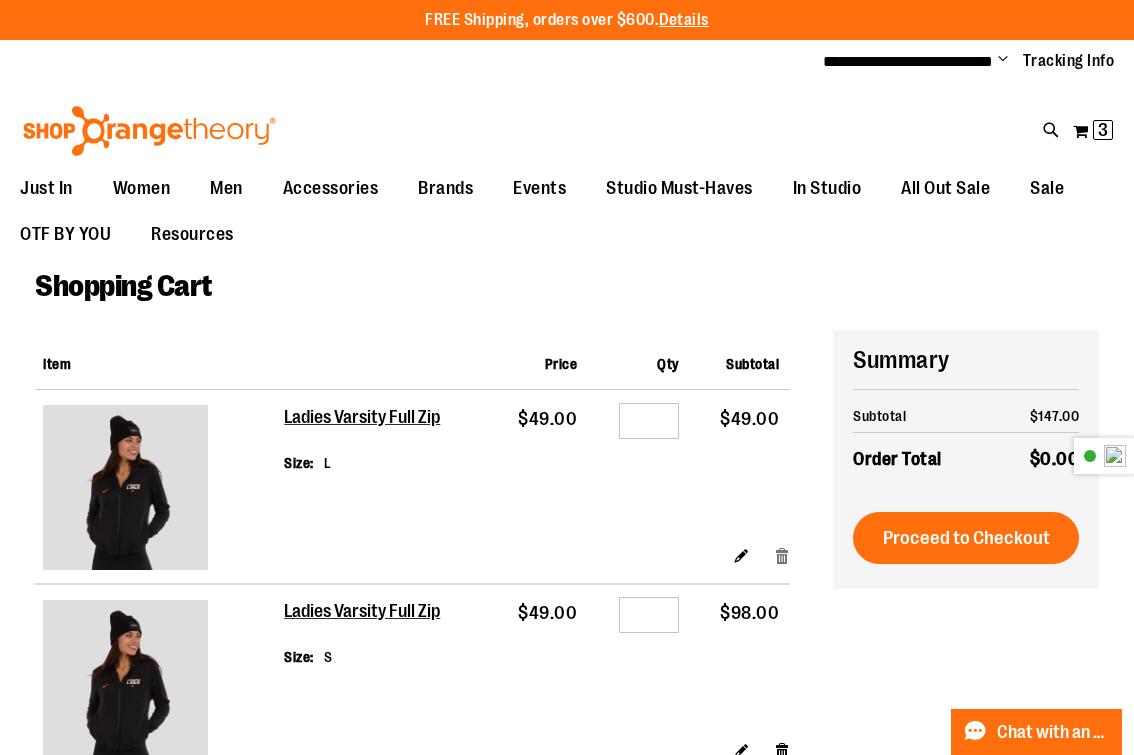 click on "Remove item" at bounding box center [782, 555] 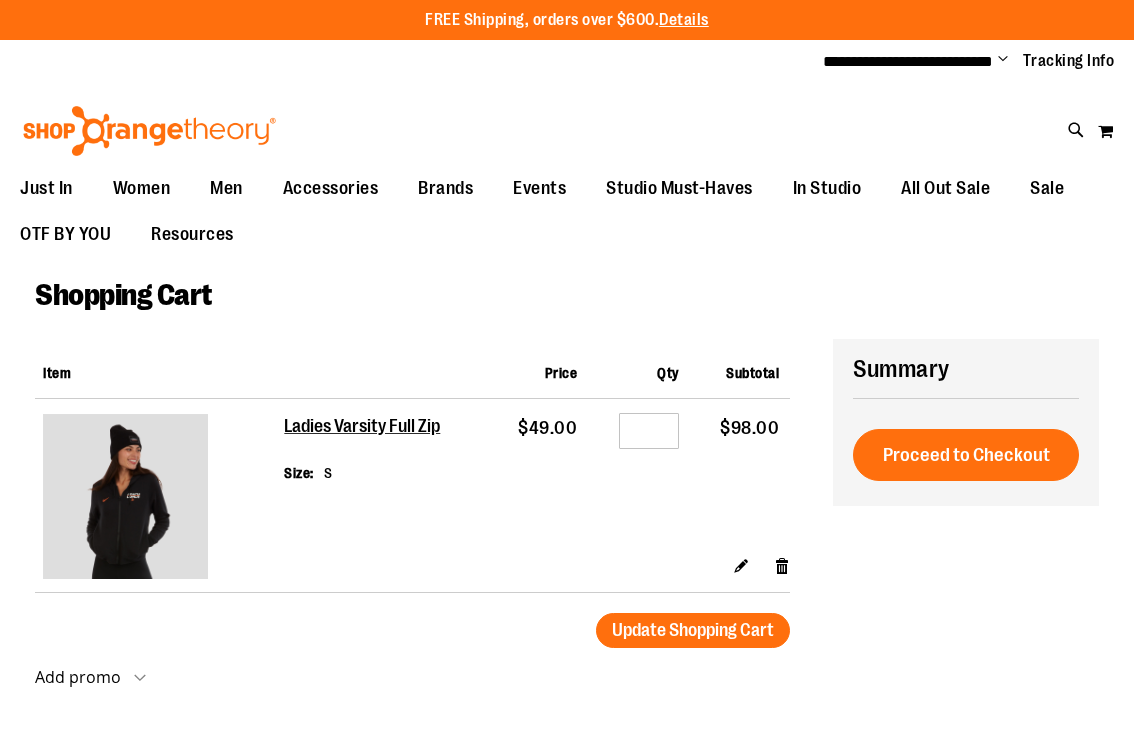 scroll, scrollTop: 0, scrollLeft: 0, axis: both 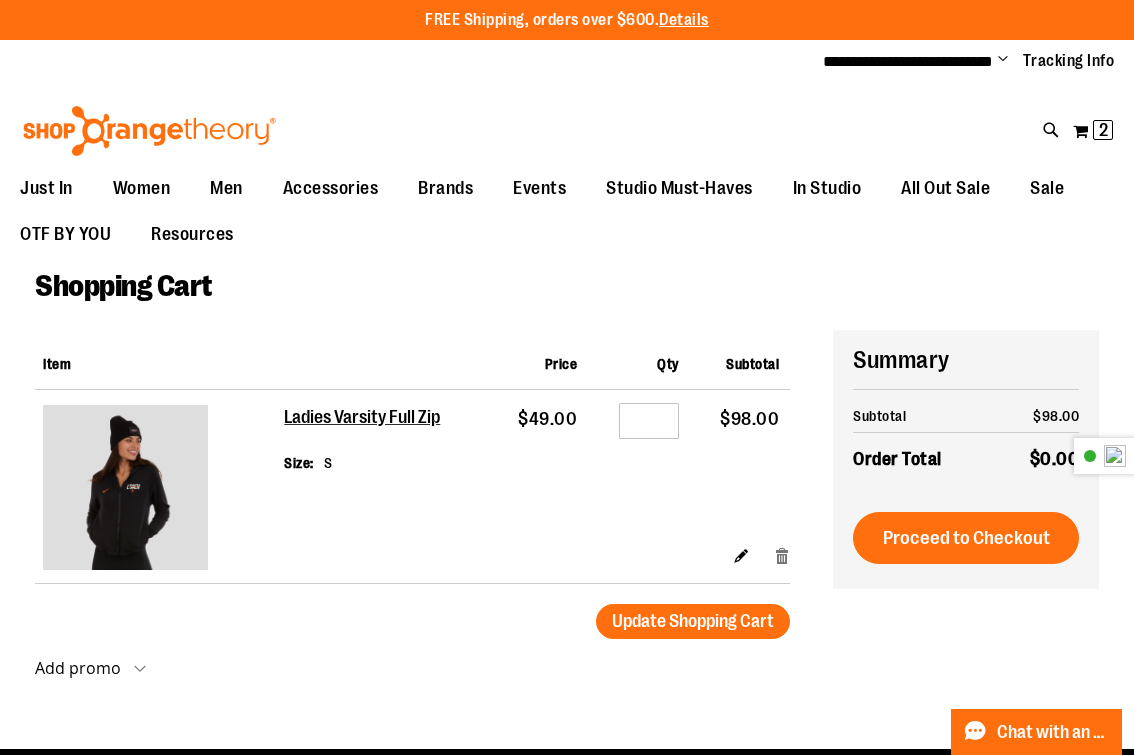 click on "Remove item" at bounding box center [782, 555] 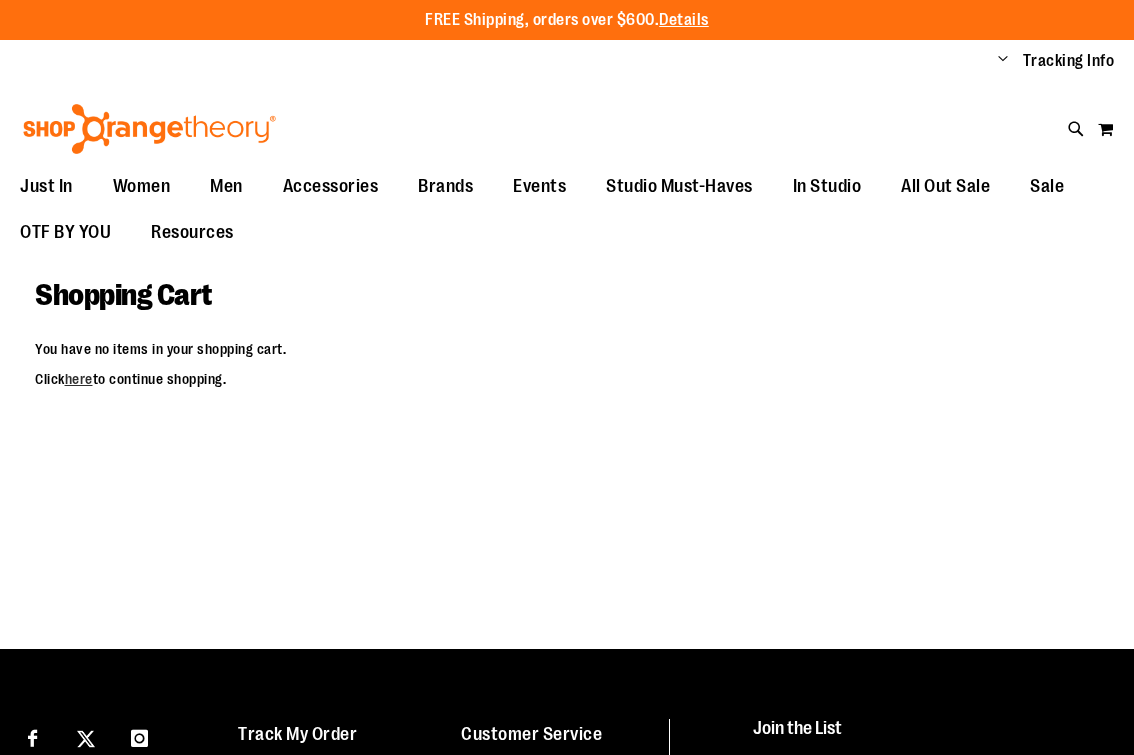 scroll, scrollTop: 0, scrollLeft: 0, axis: both 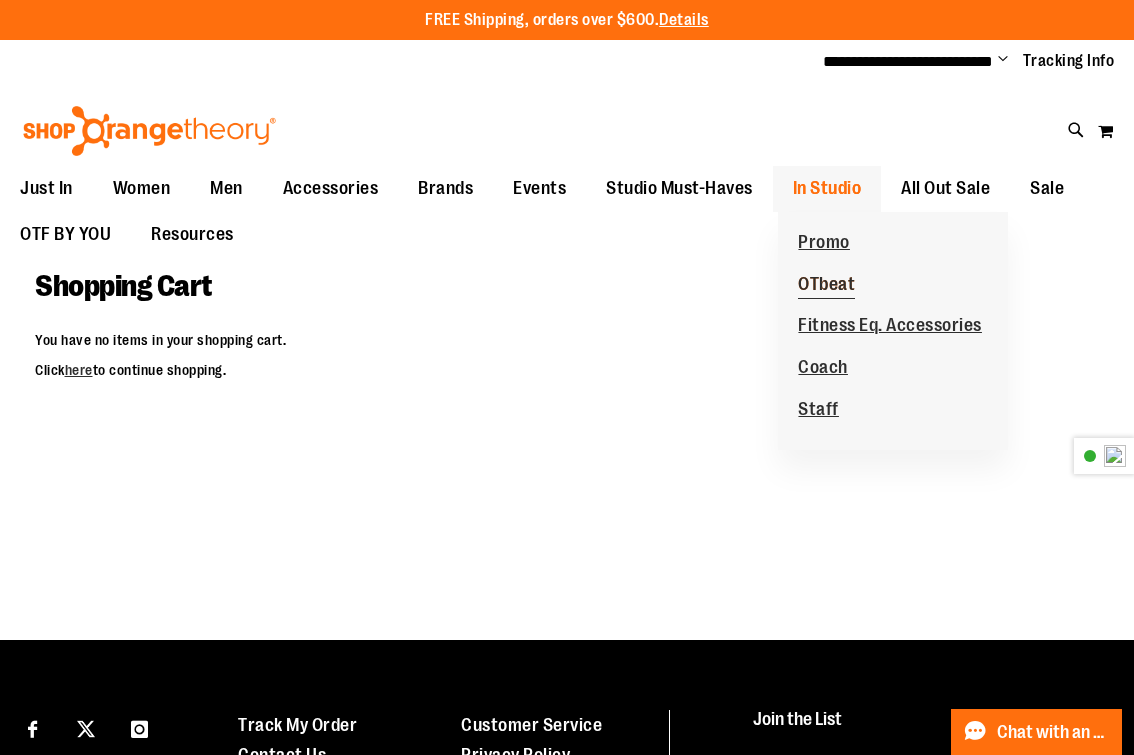 click on "OTbeat" at bounding box center (826, 286) 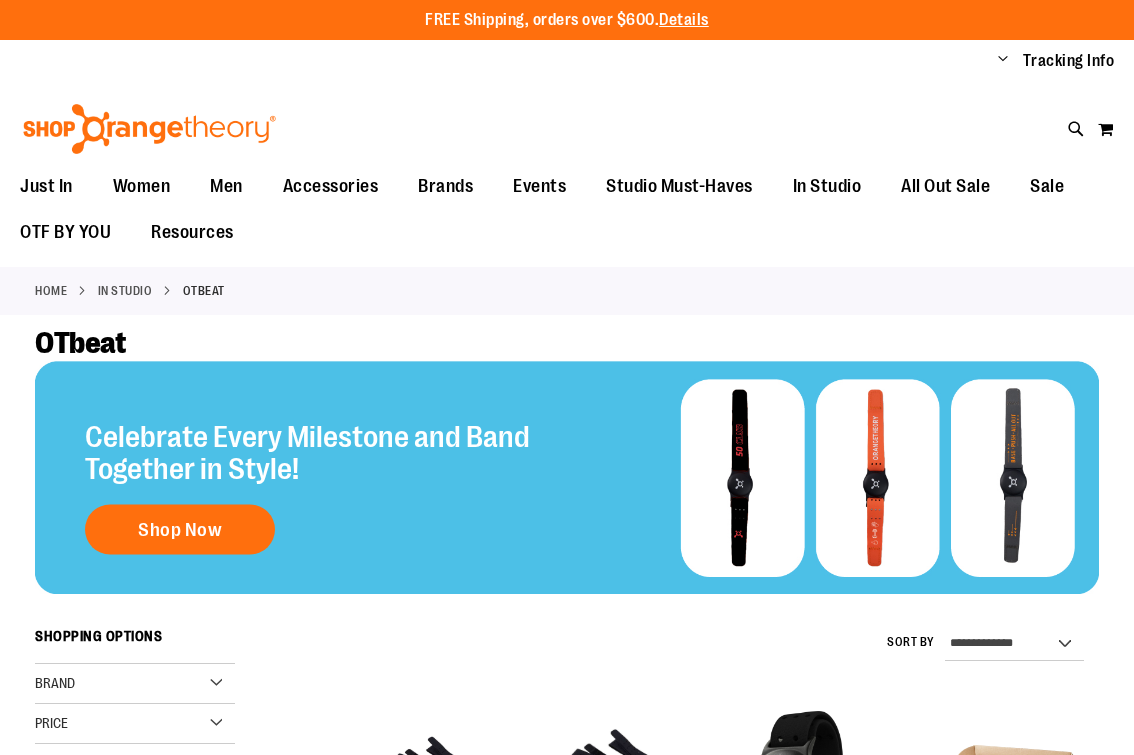 scroll, scrollTop: 0, scrollLeft: 0, axis: both 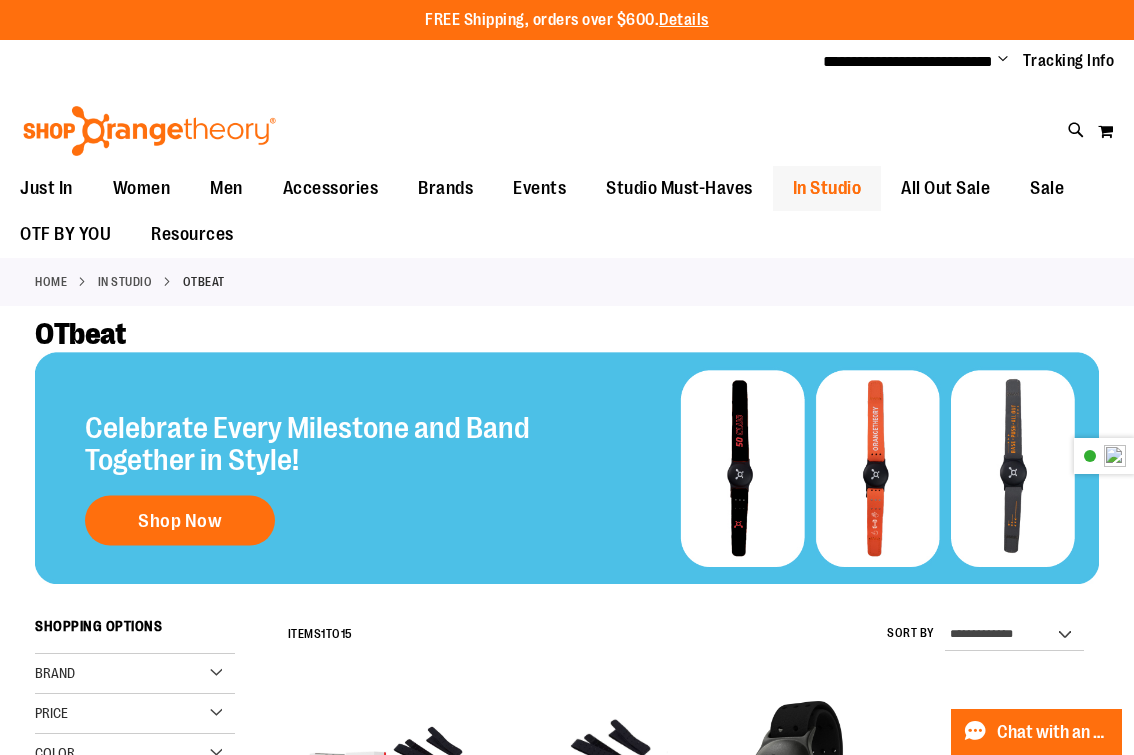 click on "In Studio" at bounding box center [827, 188] 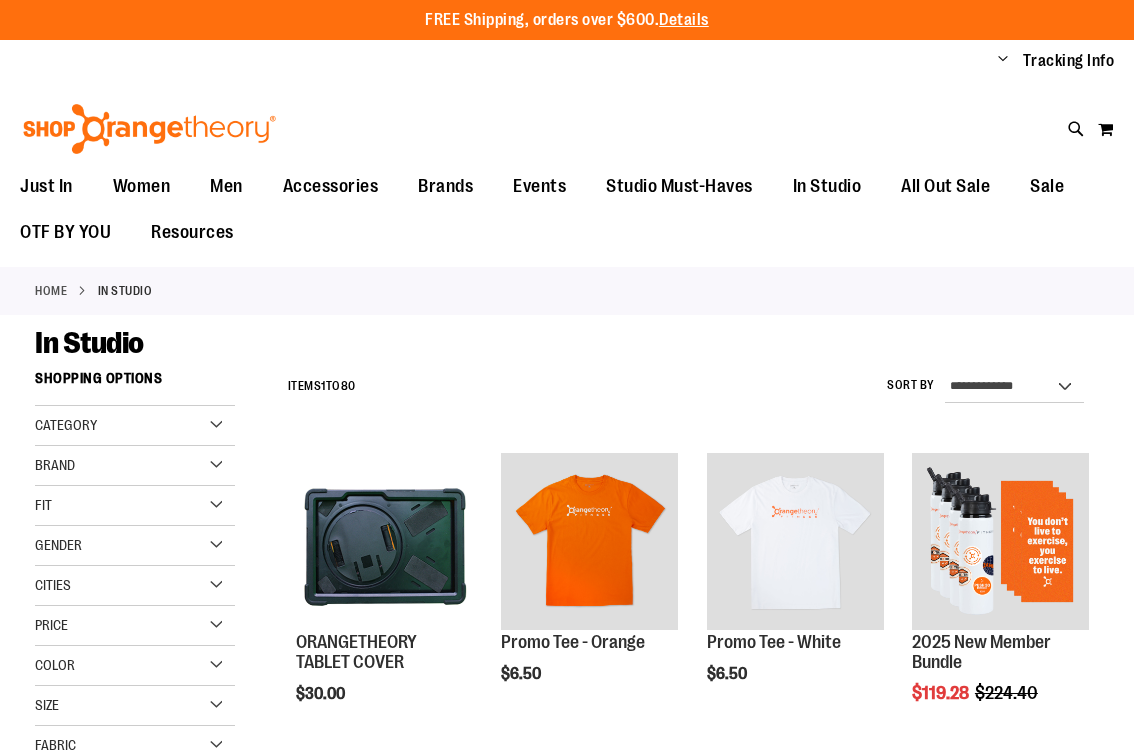 scroll, scrollTop: 0, scrollLeft: 0, axis: both 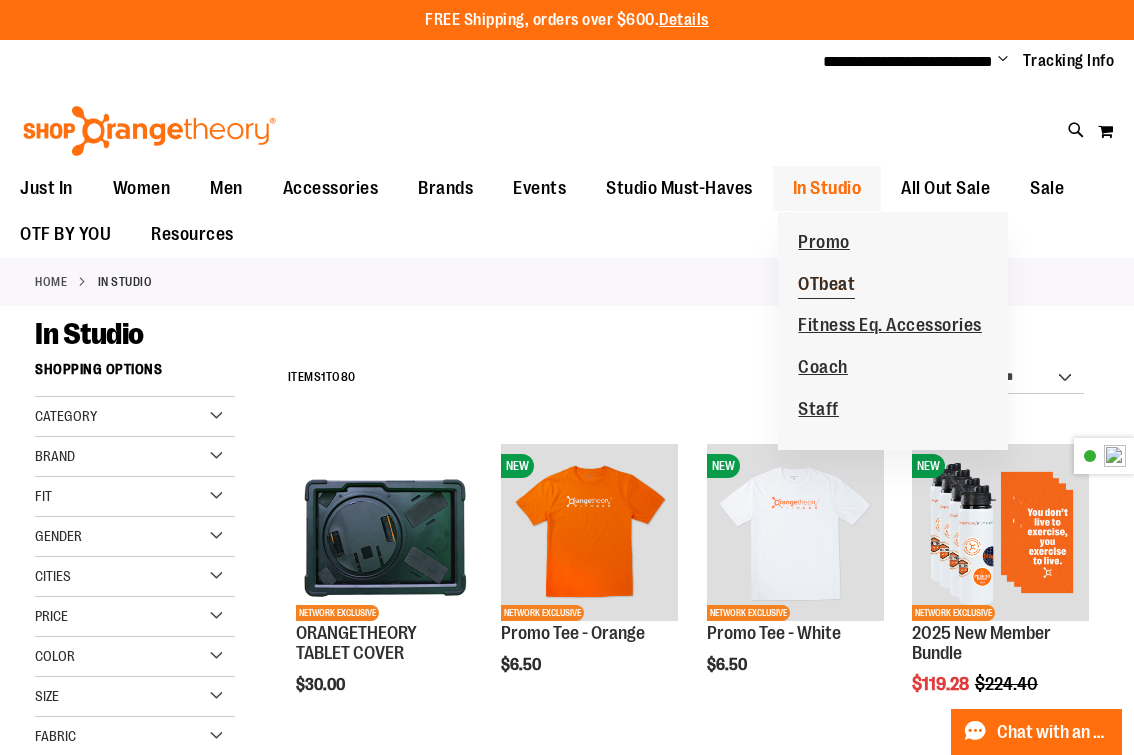 click on "OTbeat" at bounding box center [826, 286] 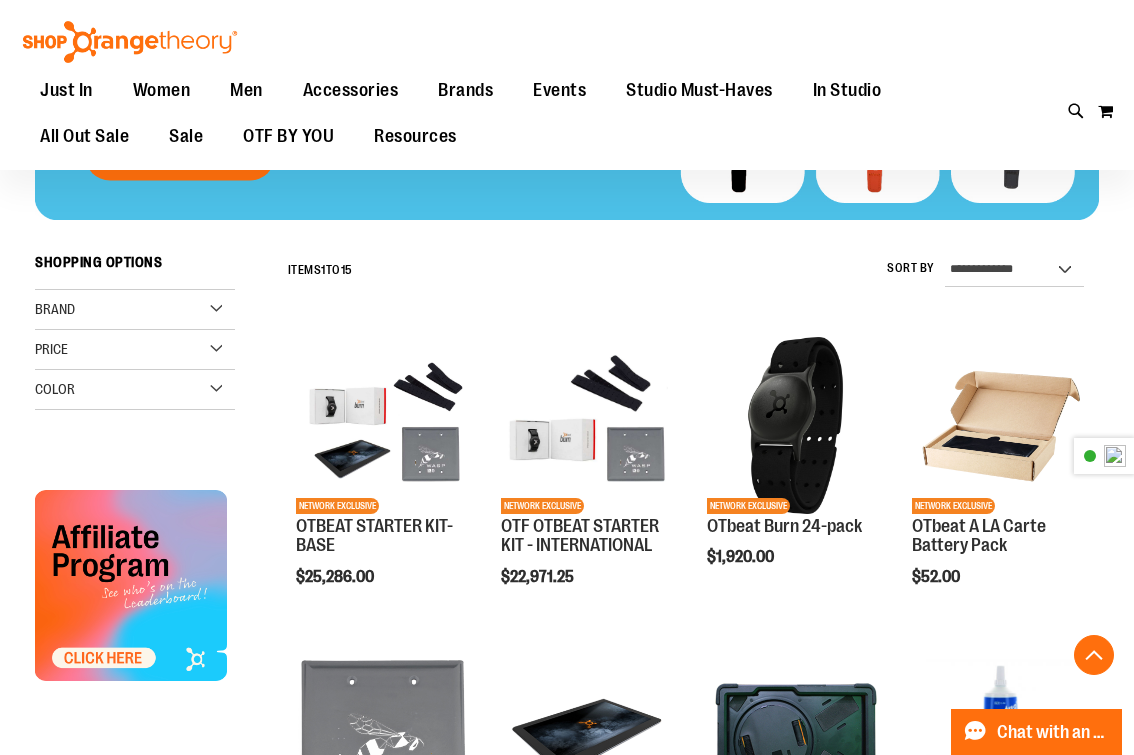 scroll, scrollTop: 375, scrollLeft: 0, axis: vertical 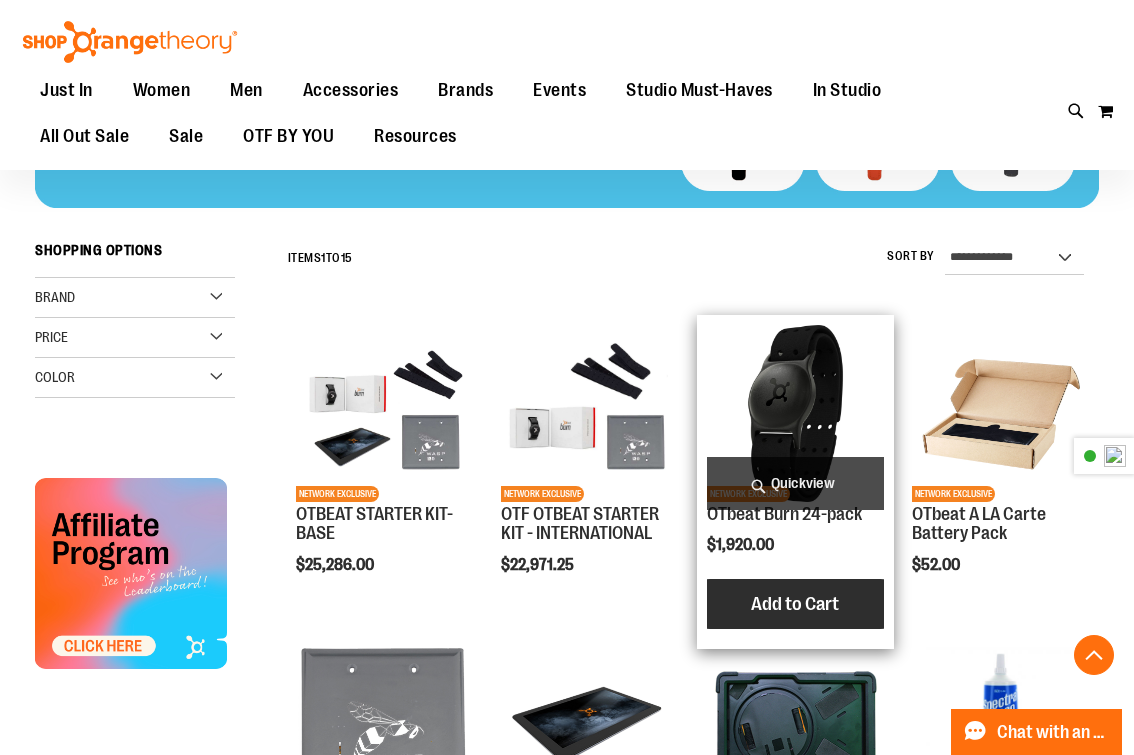 click on "Add to Cart" at bounding box center [795, 604] 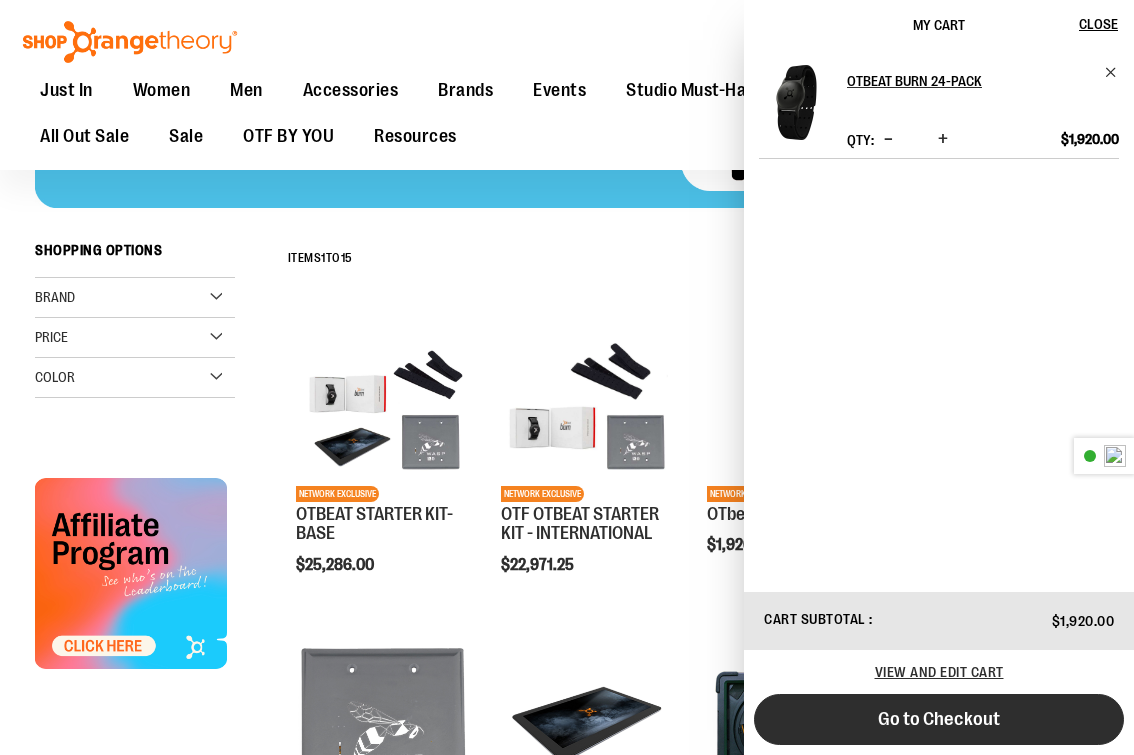 click on "Go to Checkout" at bounding box center (939, 719) 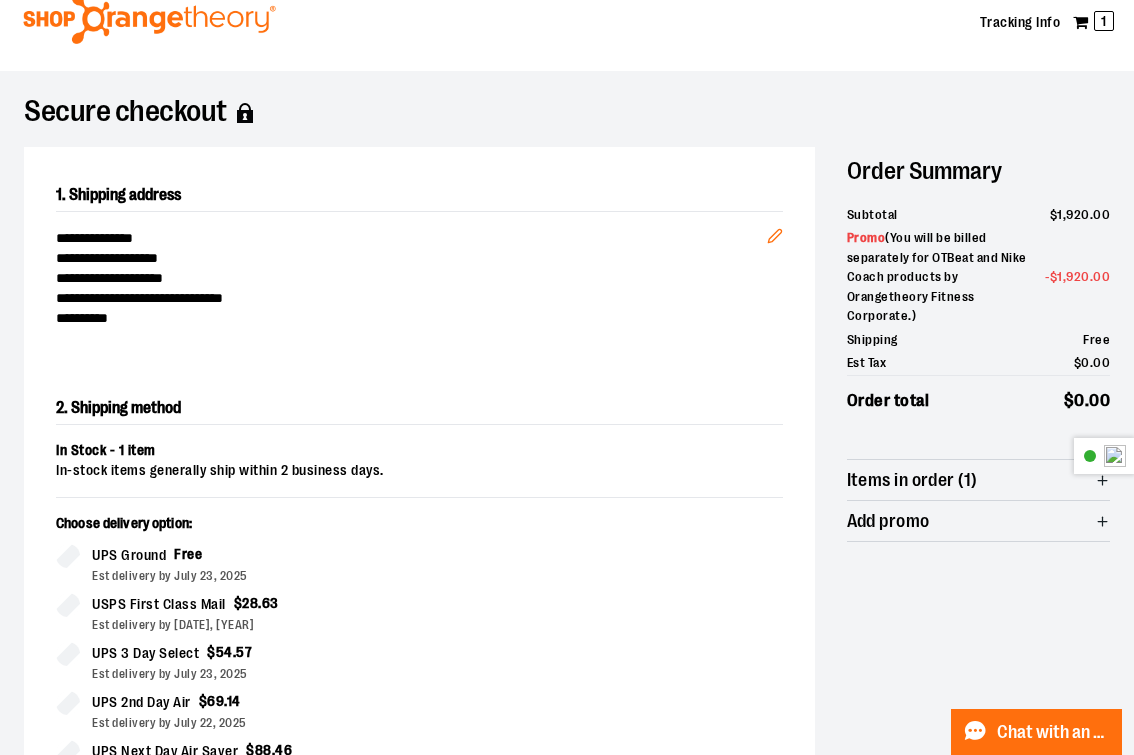 scroll, scrollTop: 65, scrollLeft: 0, axis: vertical 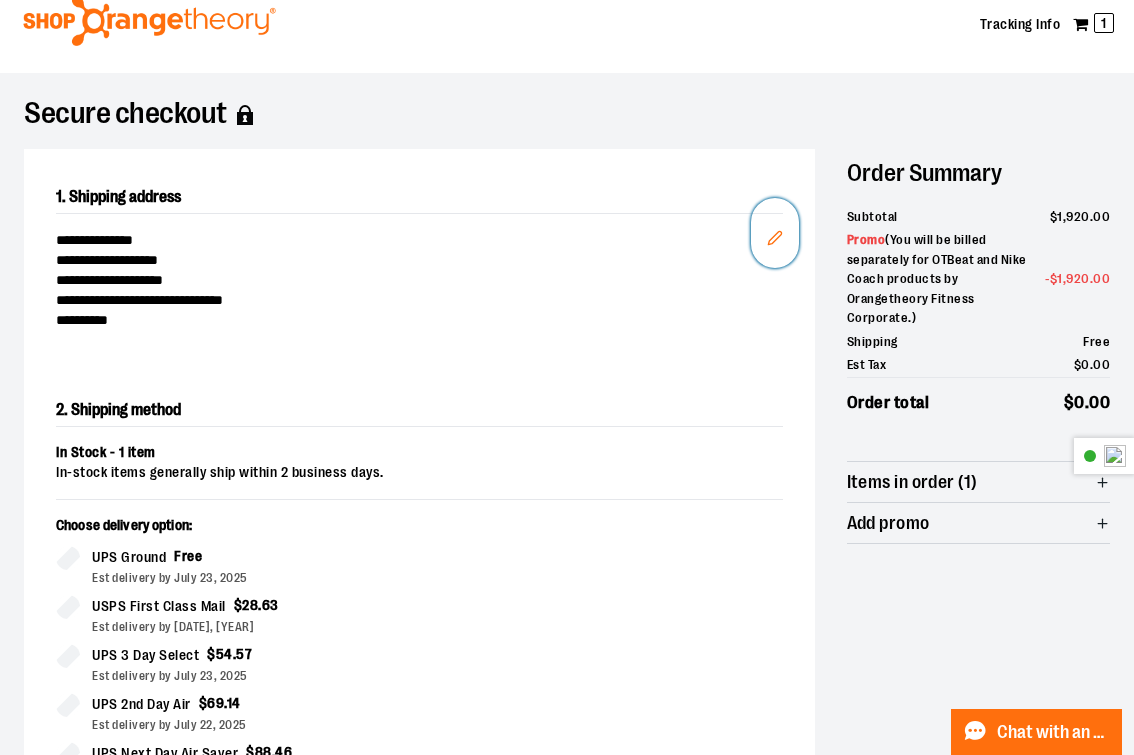 click 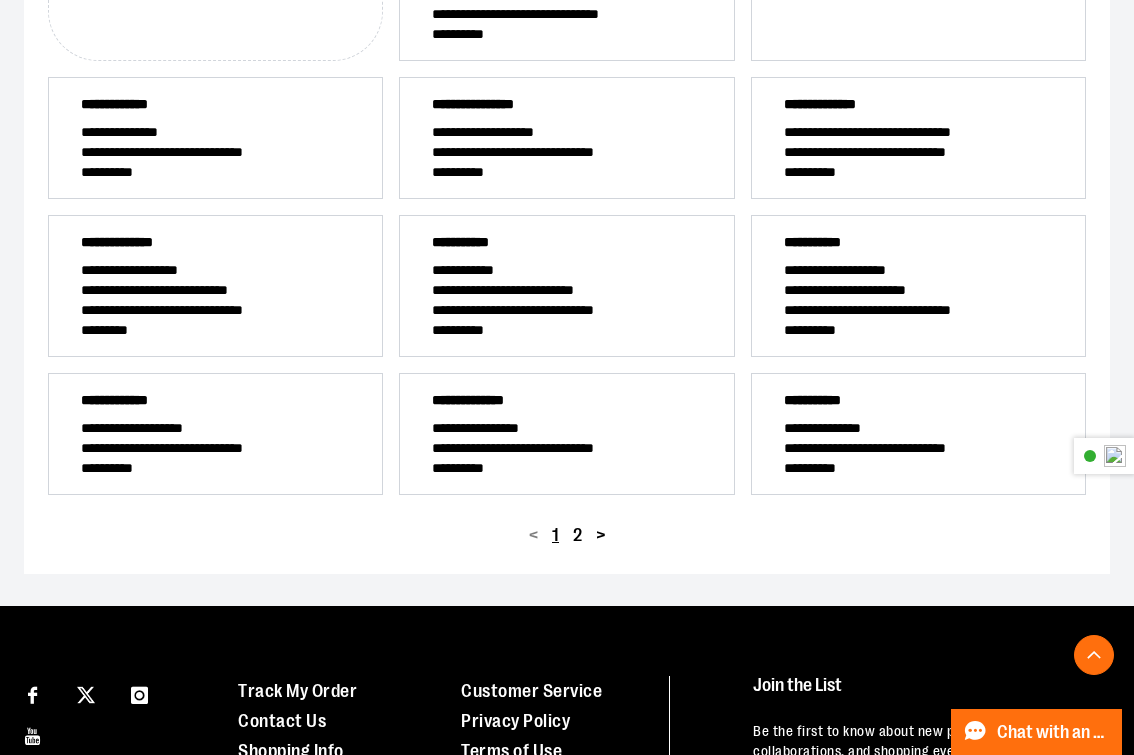 scroll, scrollTop: 453, scrollLeft: 0, axis: vertical 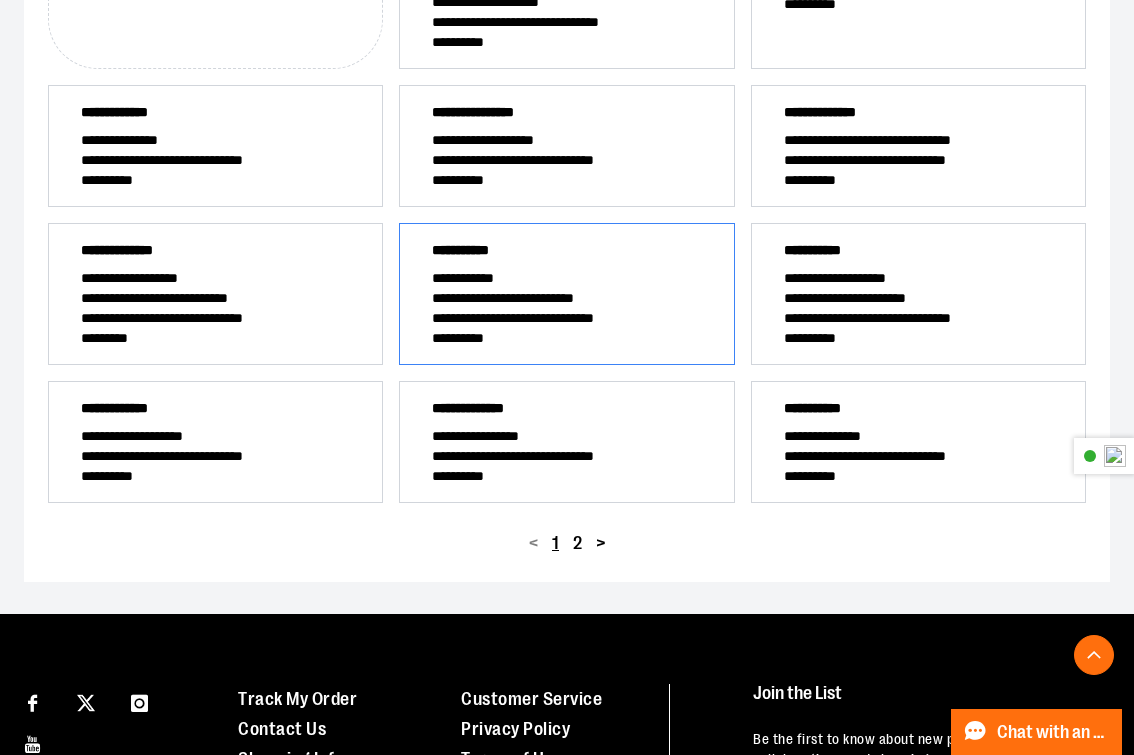 click on "[ADDRESS]" at bounding box center [566, 294] 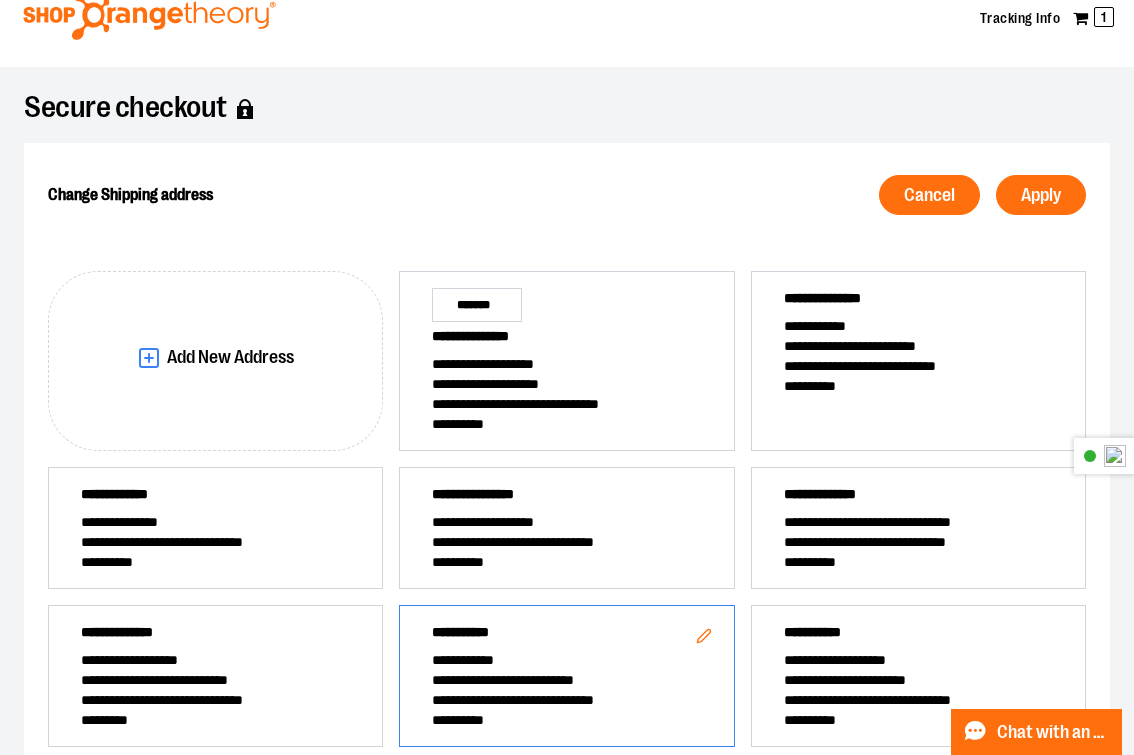 scroll, scrollTop: 0, scrollLeft: 0, axis: both 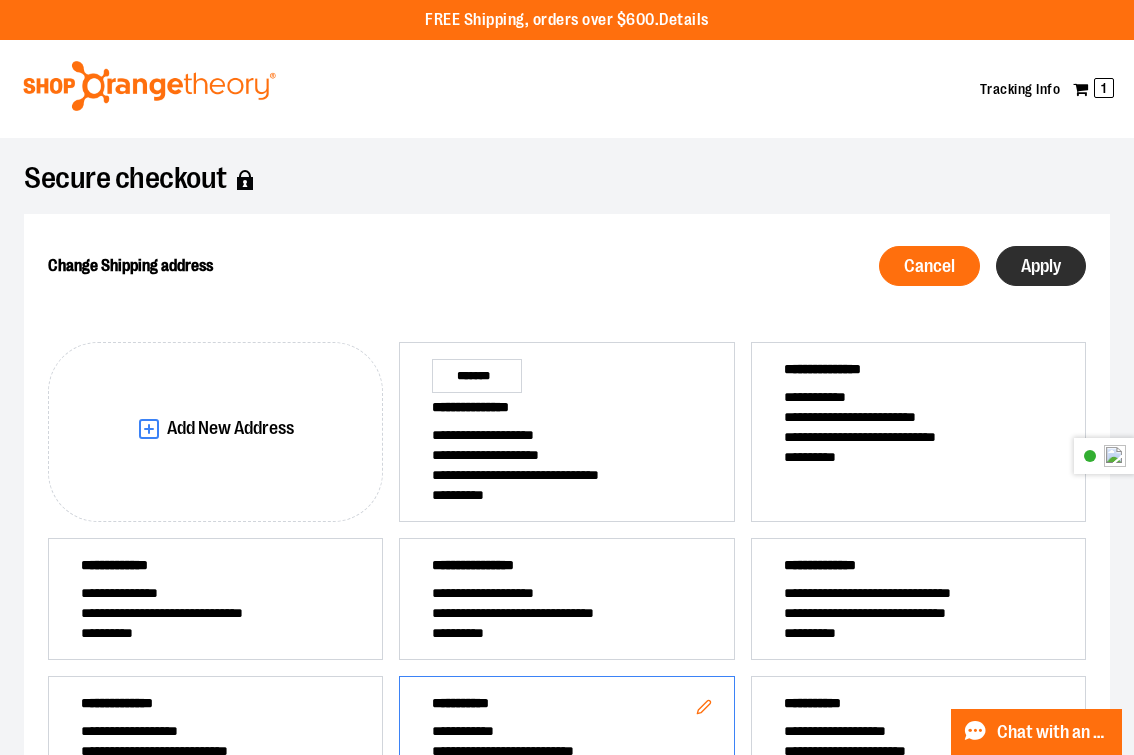 click on "Apply" at bounding box center (1041, 266) 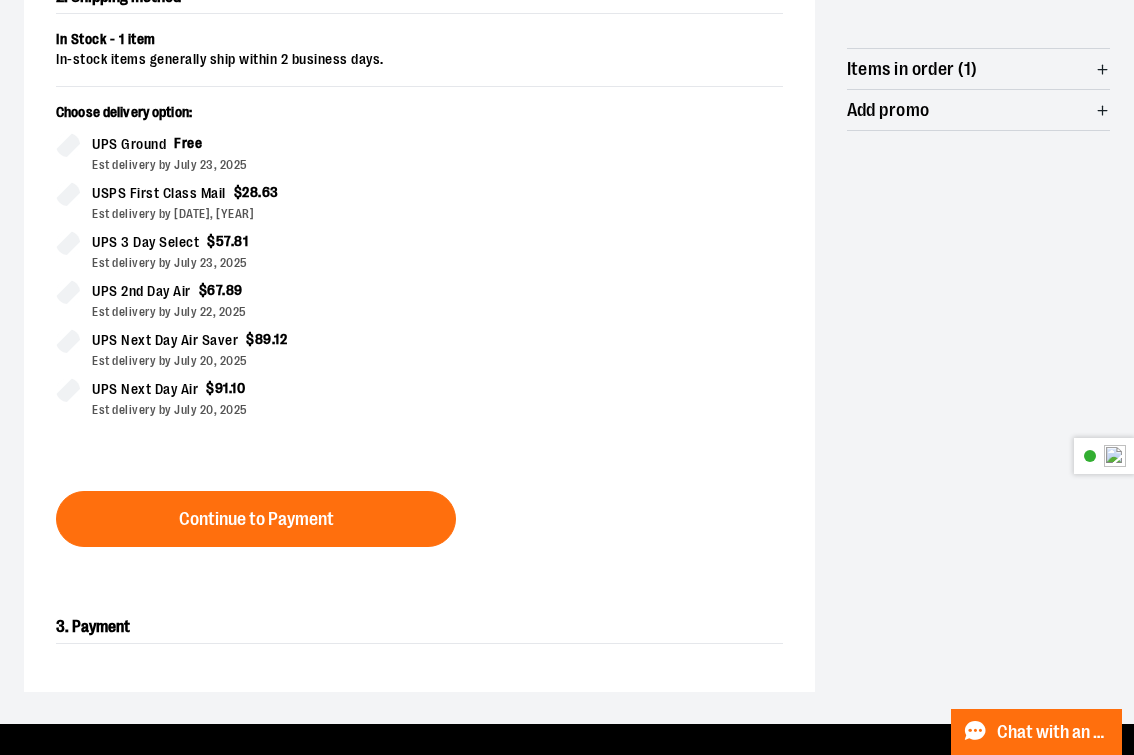 scroll, scrollTop: 487, scrollLeft: 0, axis: vertical 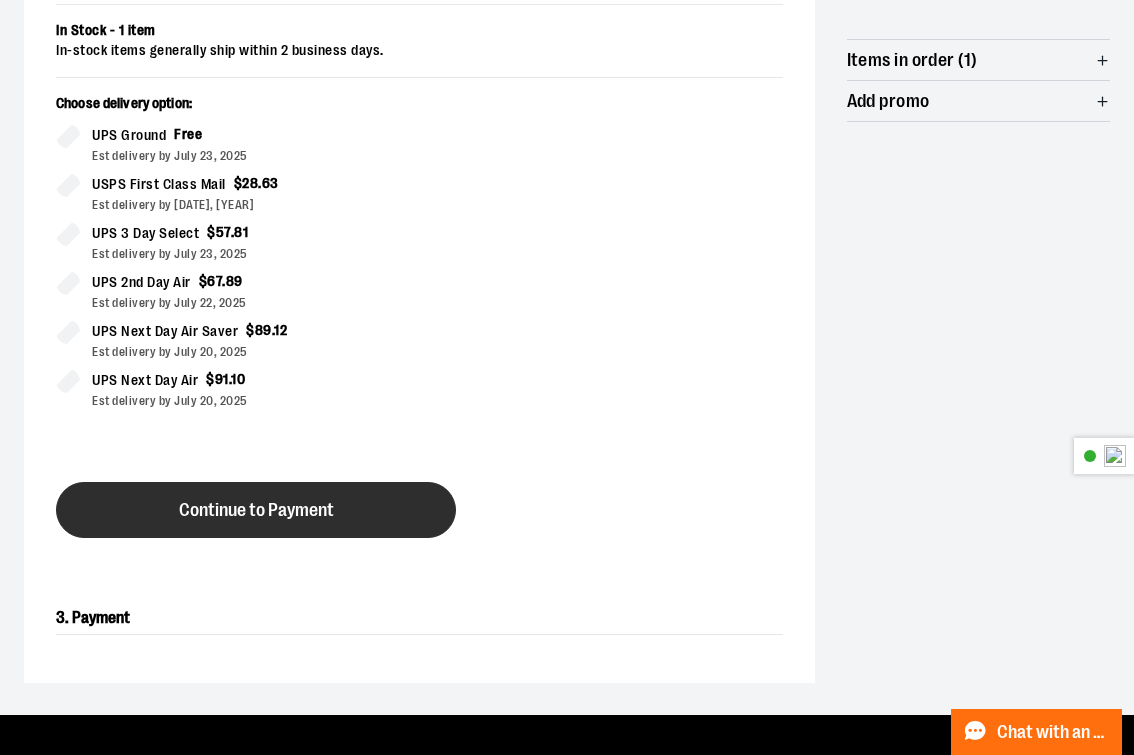 click on "Continue to Payment" at bounding box center [256, 510] 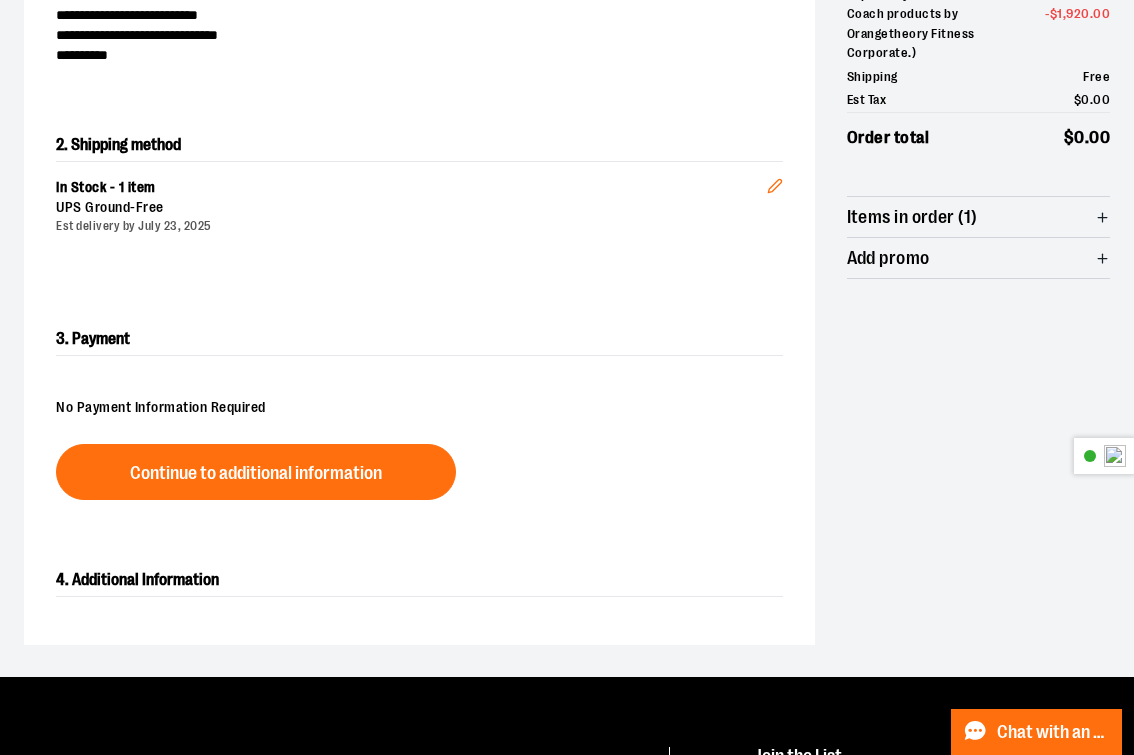 scroll, scrollTop: 353, scrollLeft: 0, axis: vertical 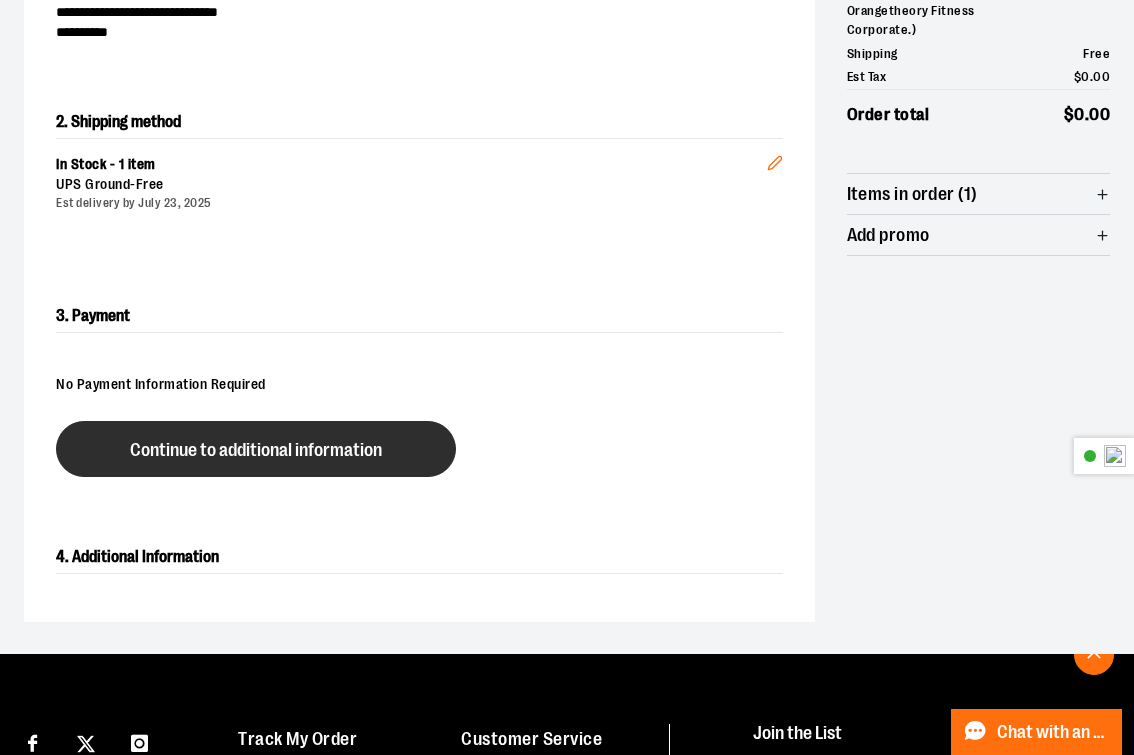 click on "Continue to additional information" at bounding box center (256, 449) 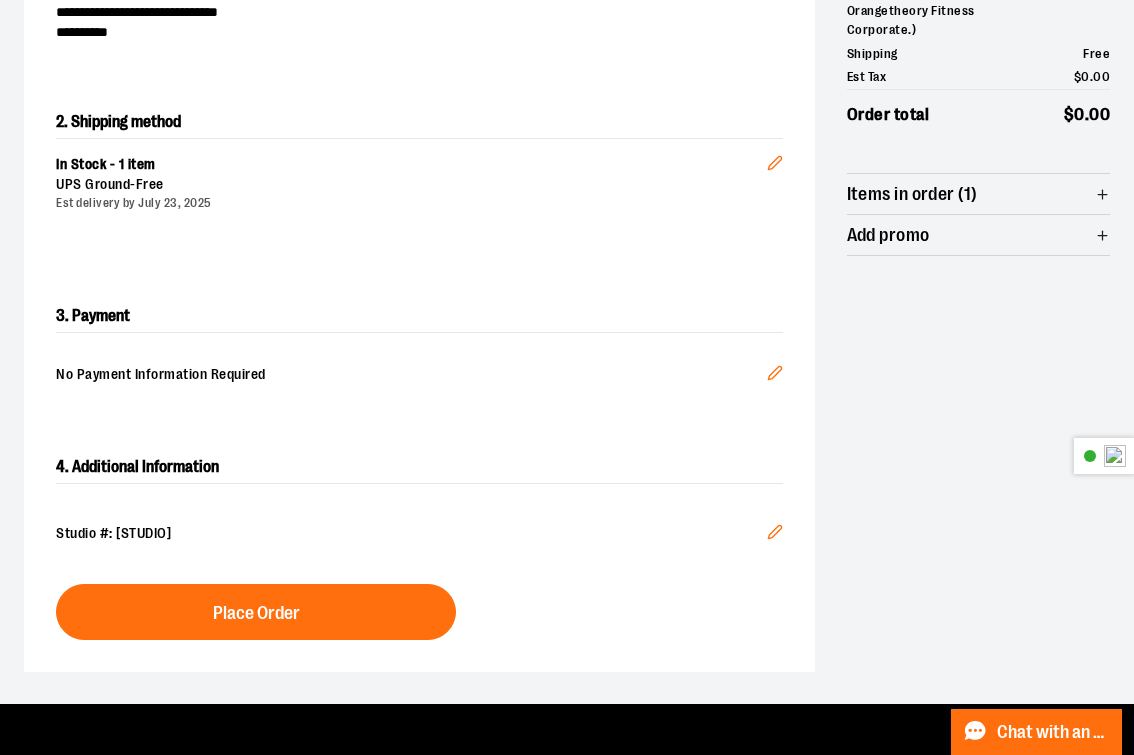 click 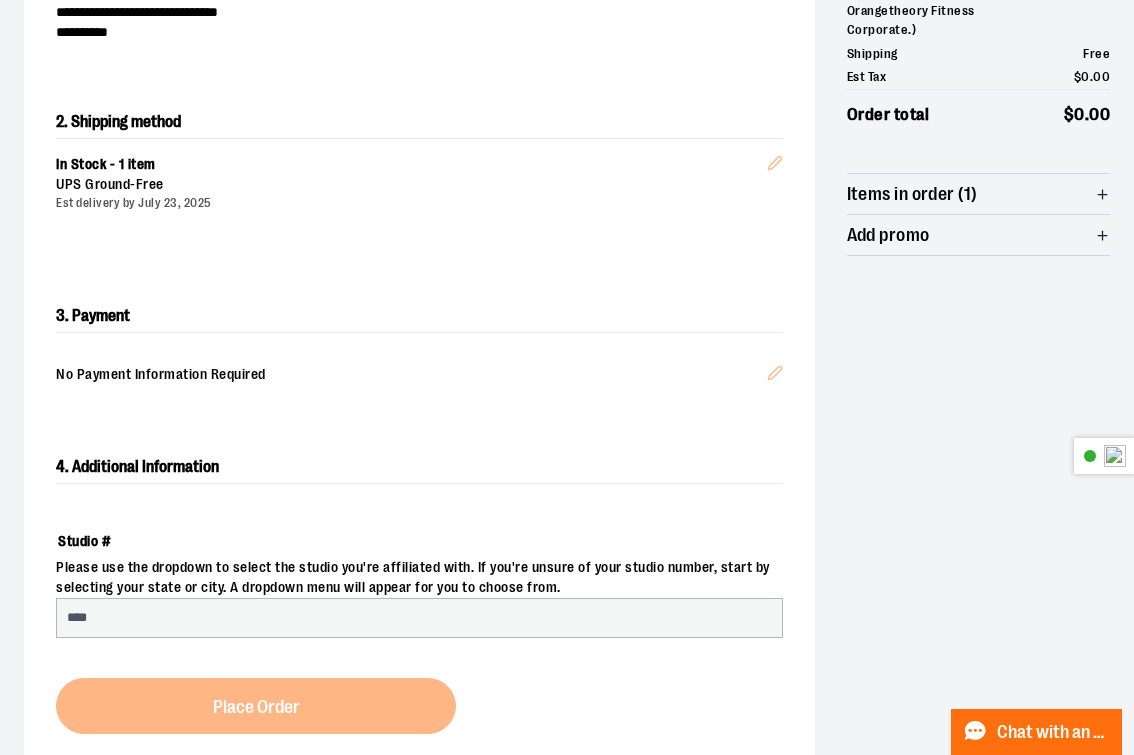 select on "***" 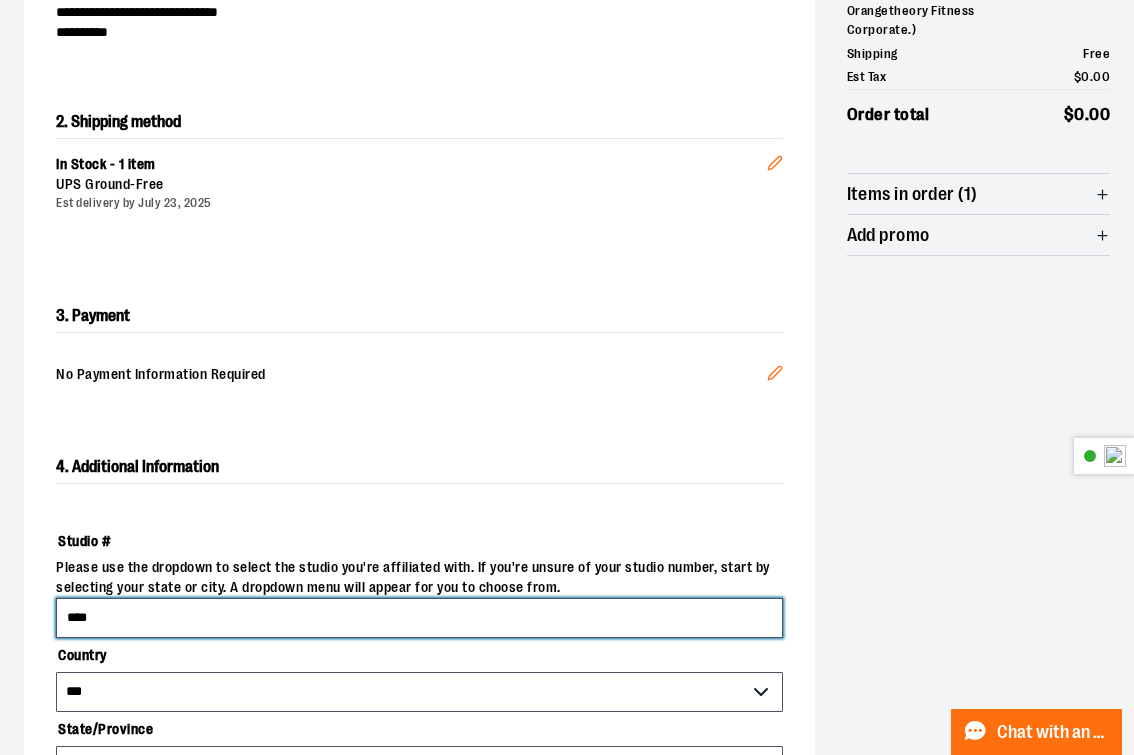 drag, startPoint x: 129, startPoint y: 608, endPoint x: -25, endPoint y: 608, distance: 154 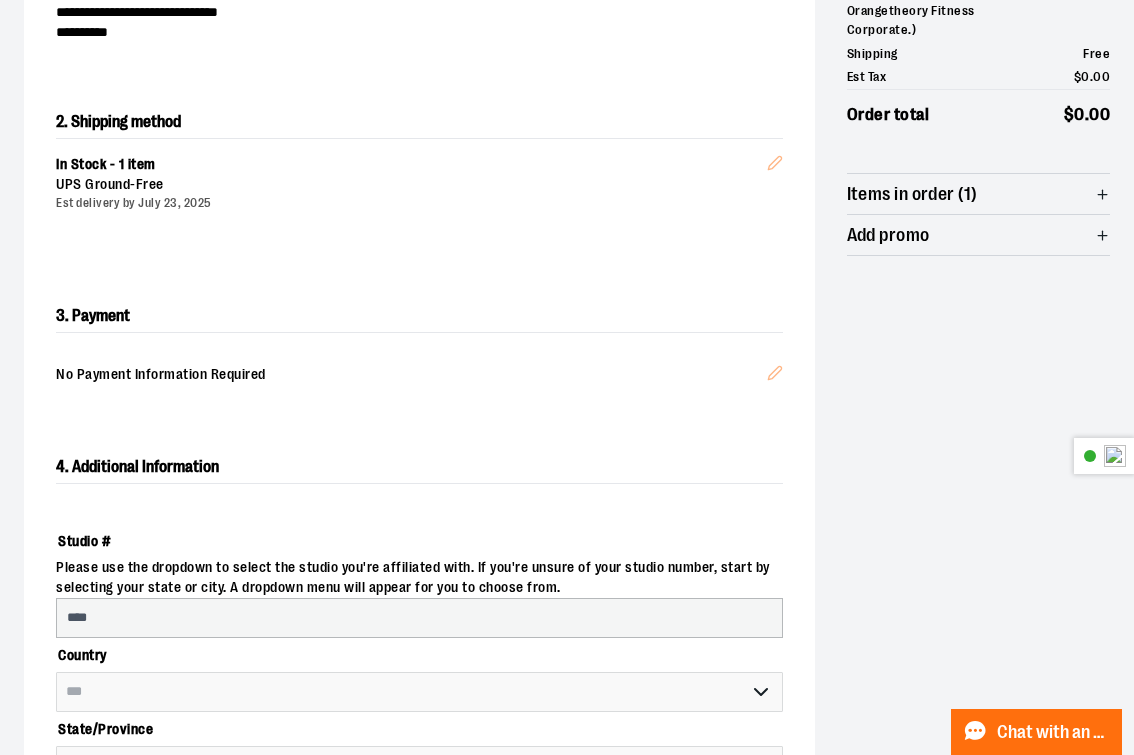 click on "**********" at bounding box center [419, 740] 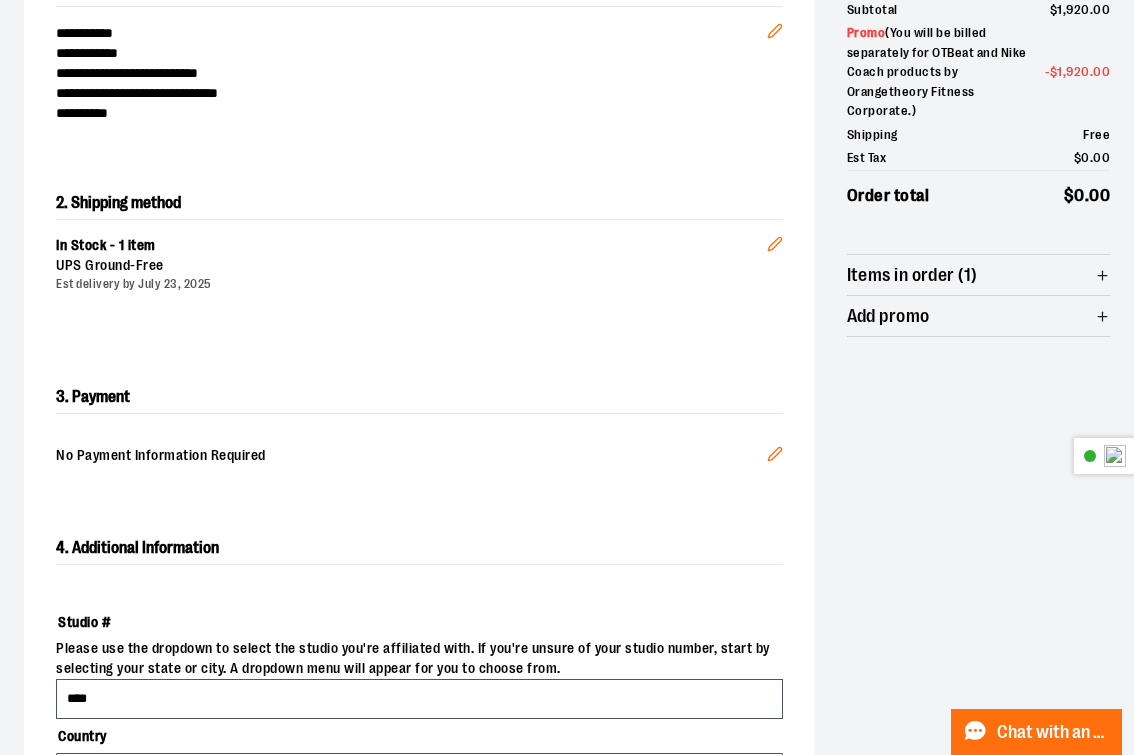 scroll, scrollTop: 0, scrollLeft: 0, axis: both 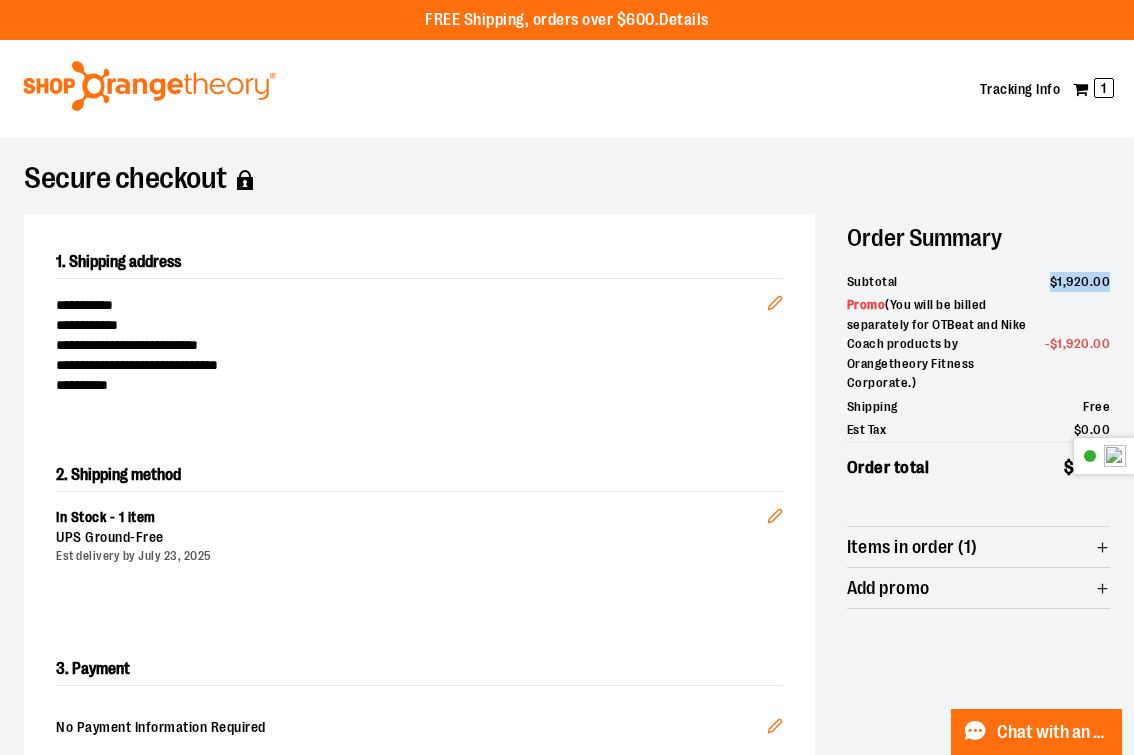 drag, startPoint x: 1114, startPoint y: 278, endPoint x: 1047, endPoint y: 276, distance: 67.02985 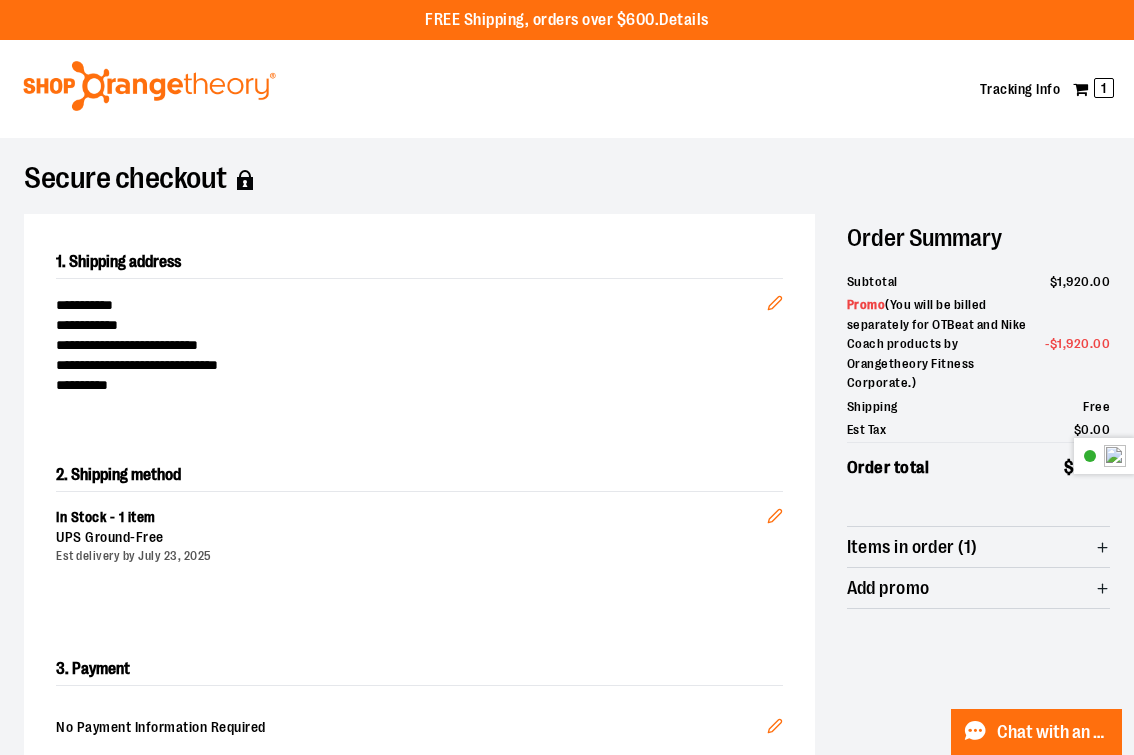 click on "Secure checkout" at bounding box center (567, 180) 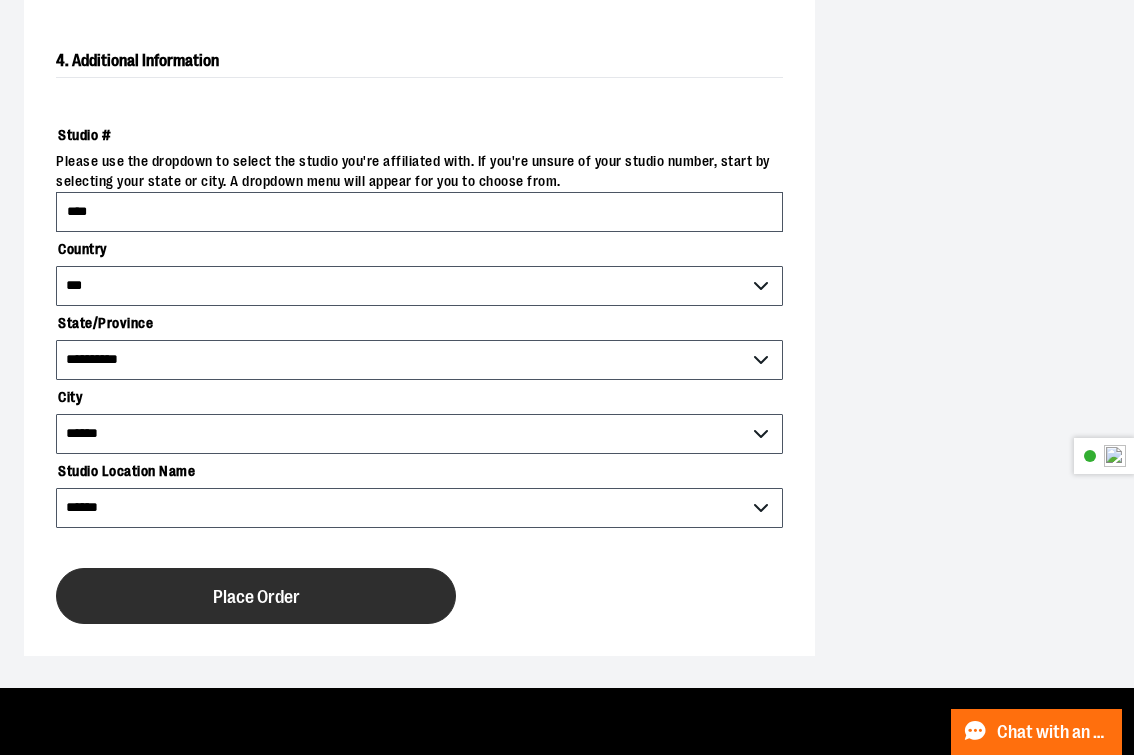 scroll, scrollTop: 731, scrollLeft: 0, axis: vertical 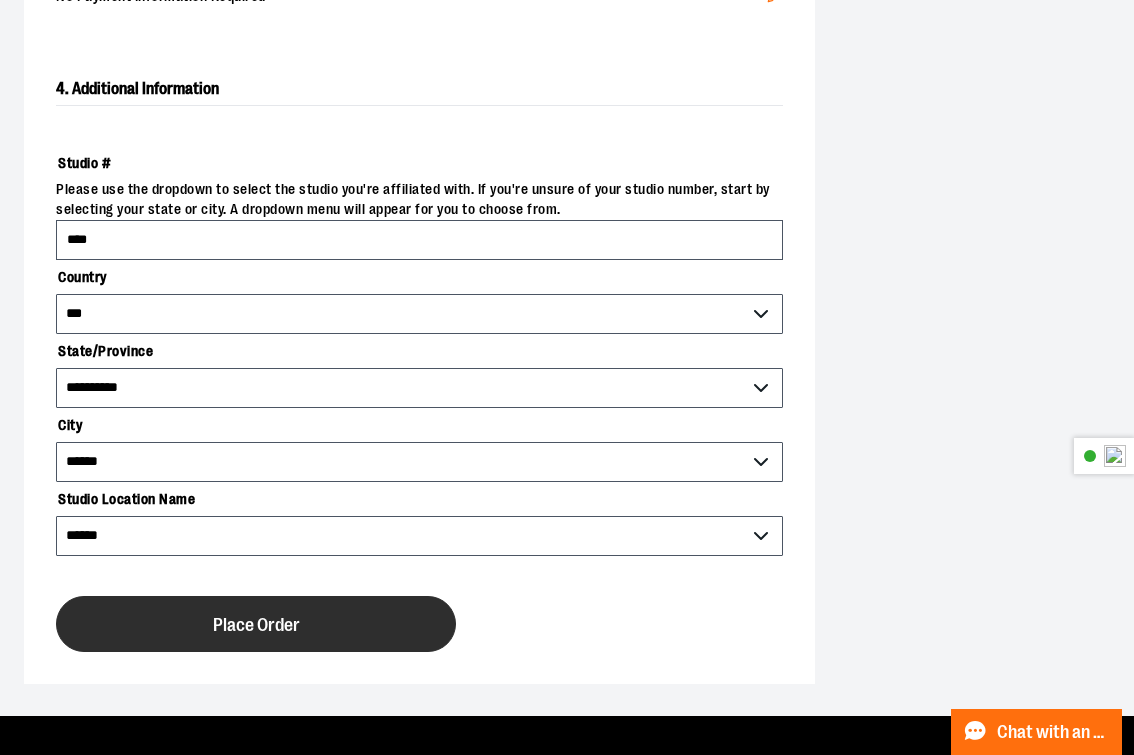 click on "Place Order" at bounding box center (256, 625) 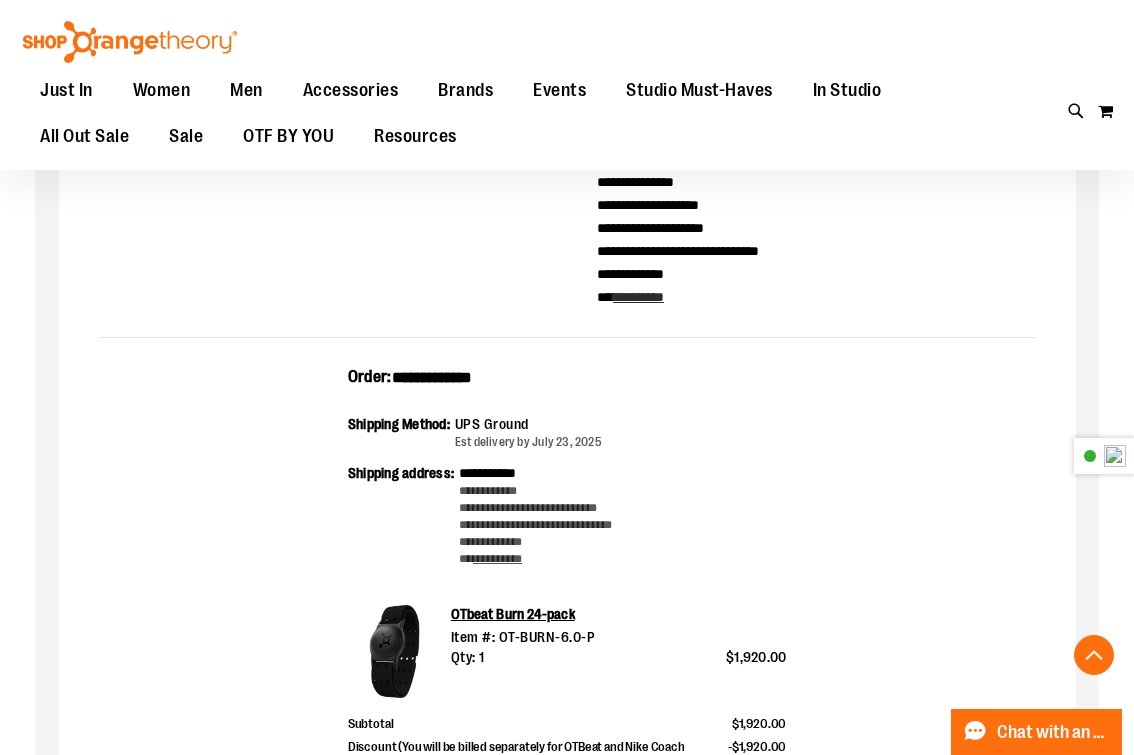 scroll, scrollTop: 322, scrollLeft: 0, axis: vertical 